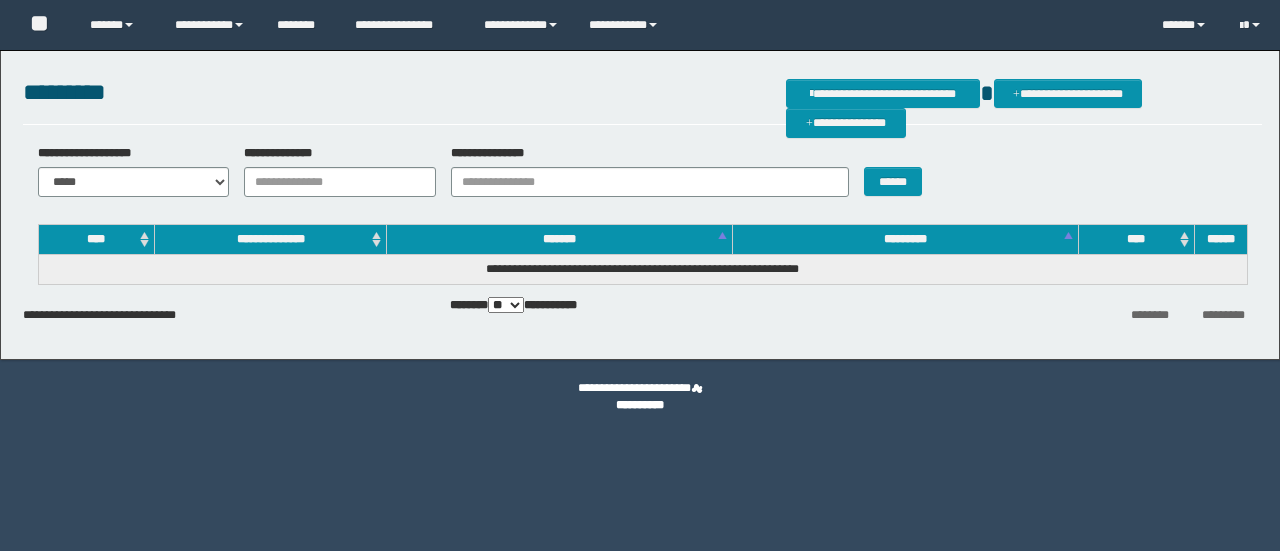 scroll, scrollTop: 0, scrollLeft: 0, axis: both 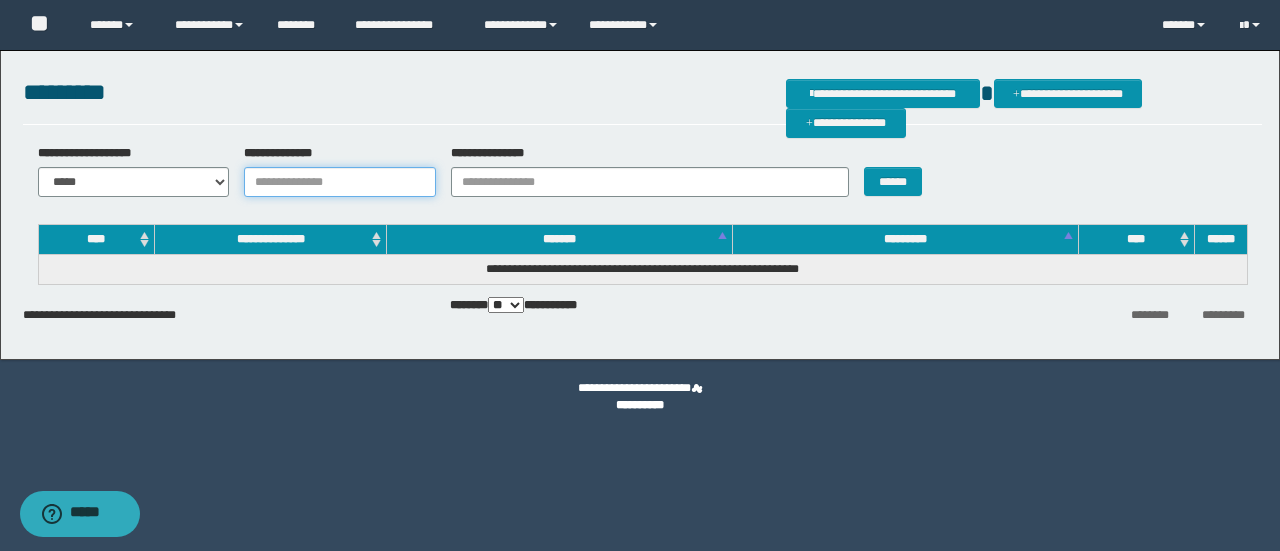 click on "**********" at bounding box center [340, 182] 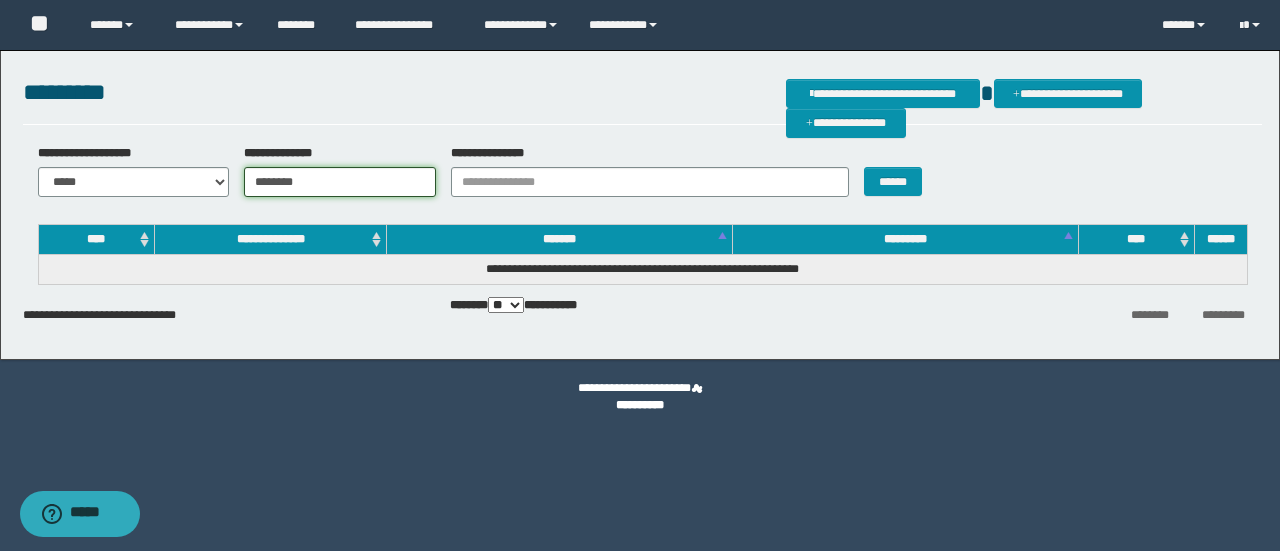 type on "********" 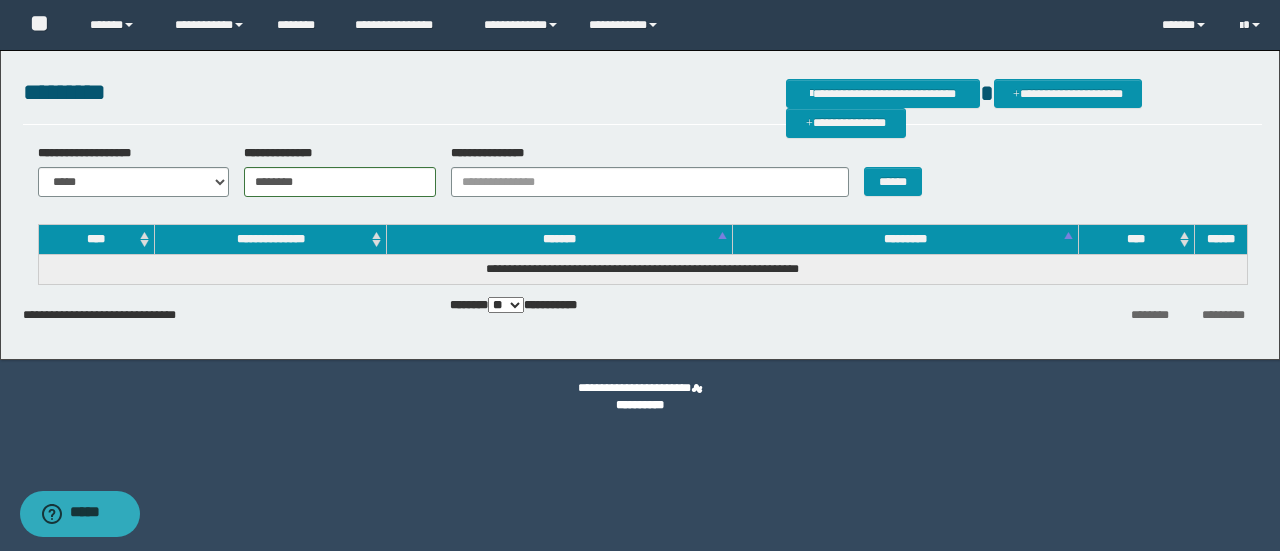 click on "******" at bounding box center (900, 170) 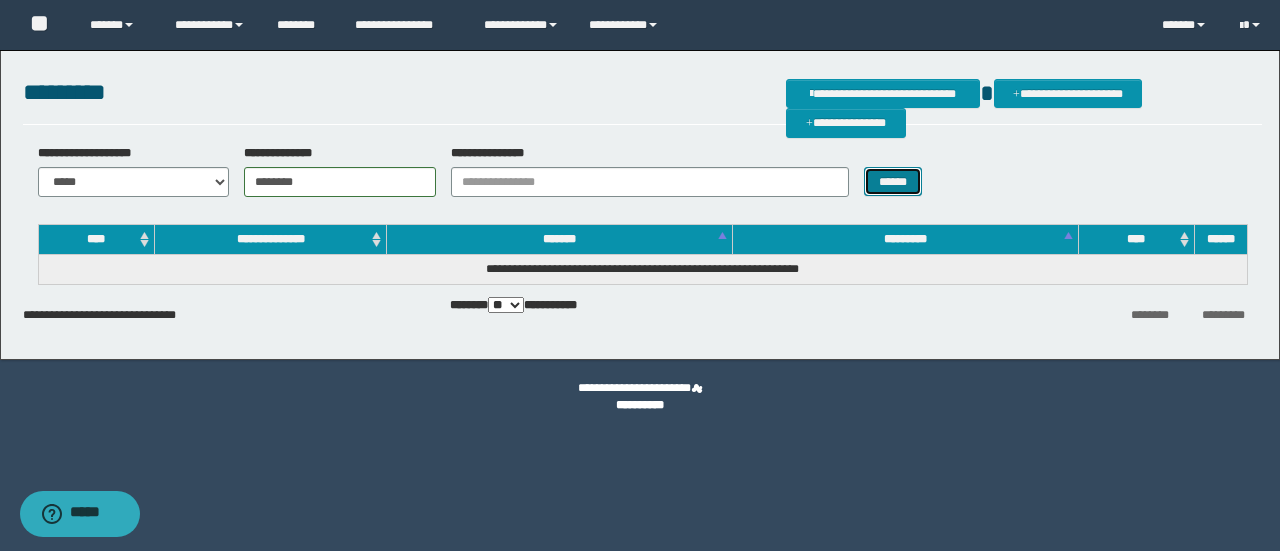 click on "******" at bounding box center (893, 181) 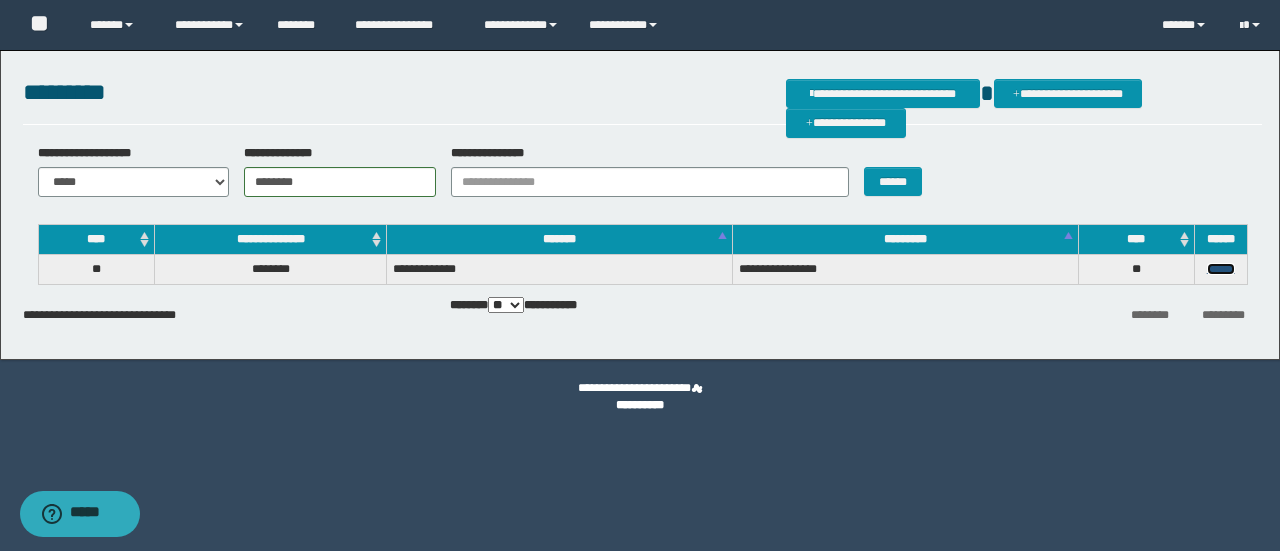 click on "******" at bounding box center [1221, 269] 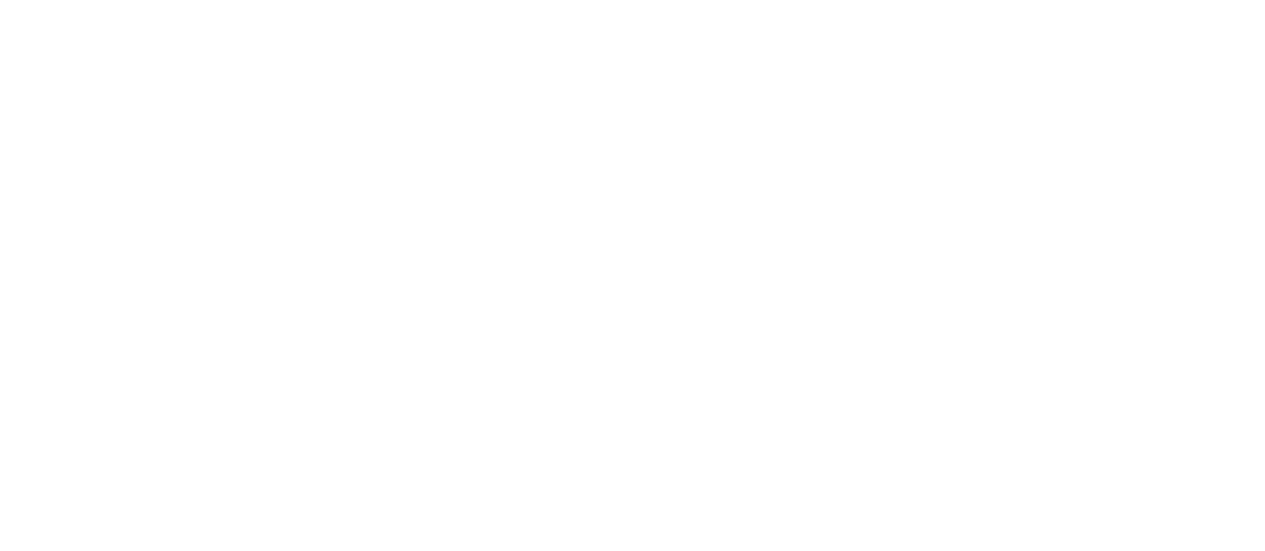 scroll, scrollTop: 0, scrollLeft: 0, axis: both 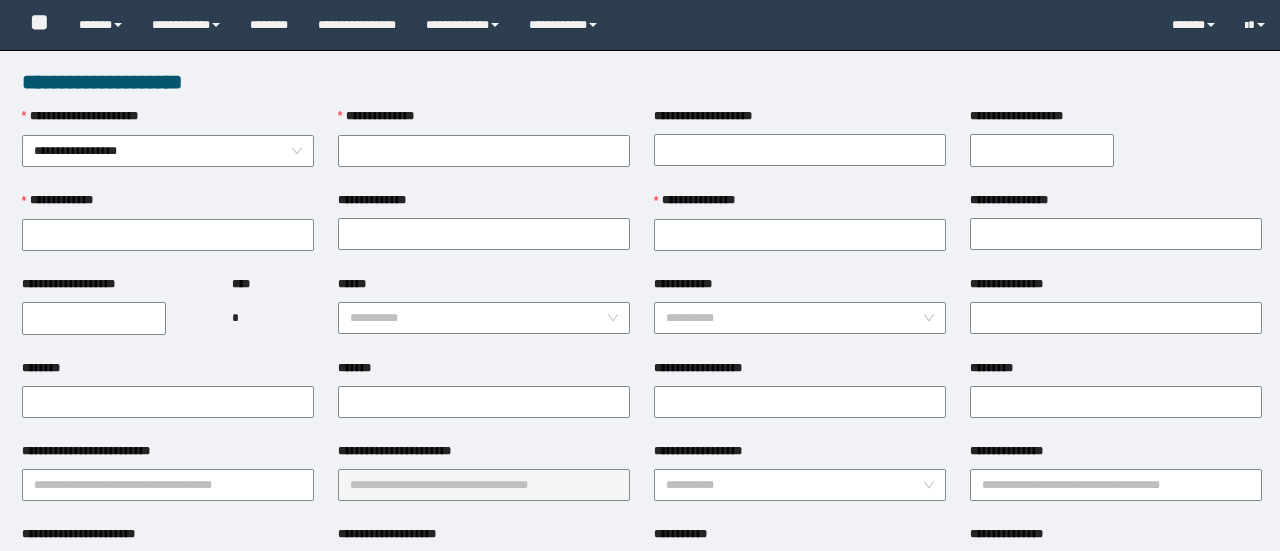 type on "********" 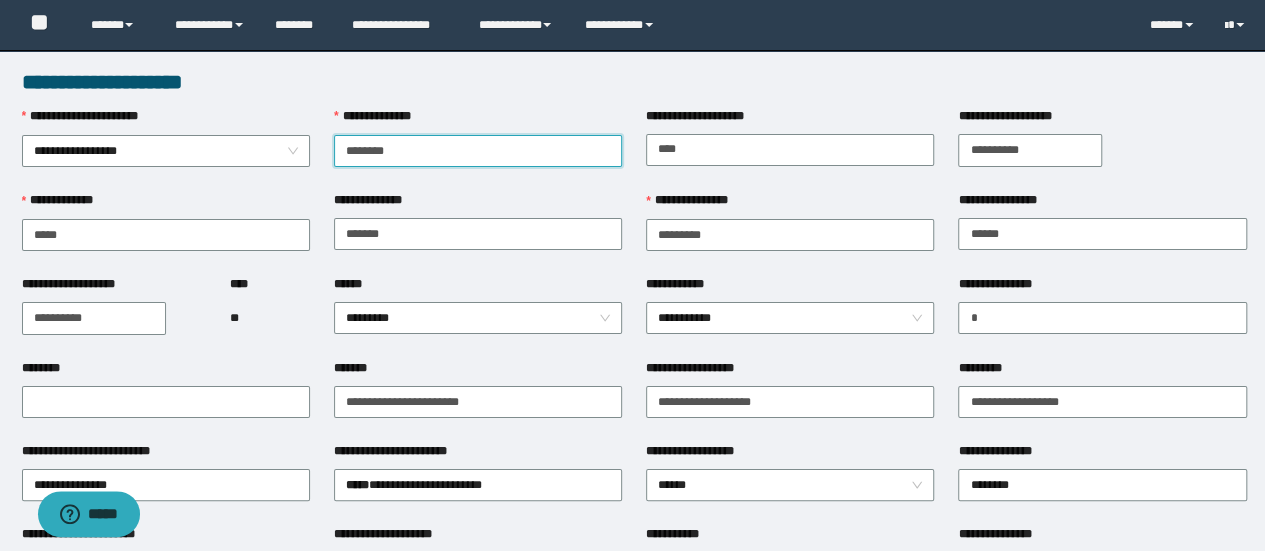 scroll, scrollTop: 0, scrollLeft: 0, axis: both 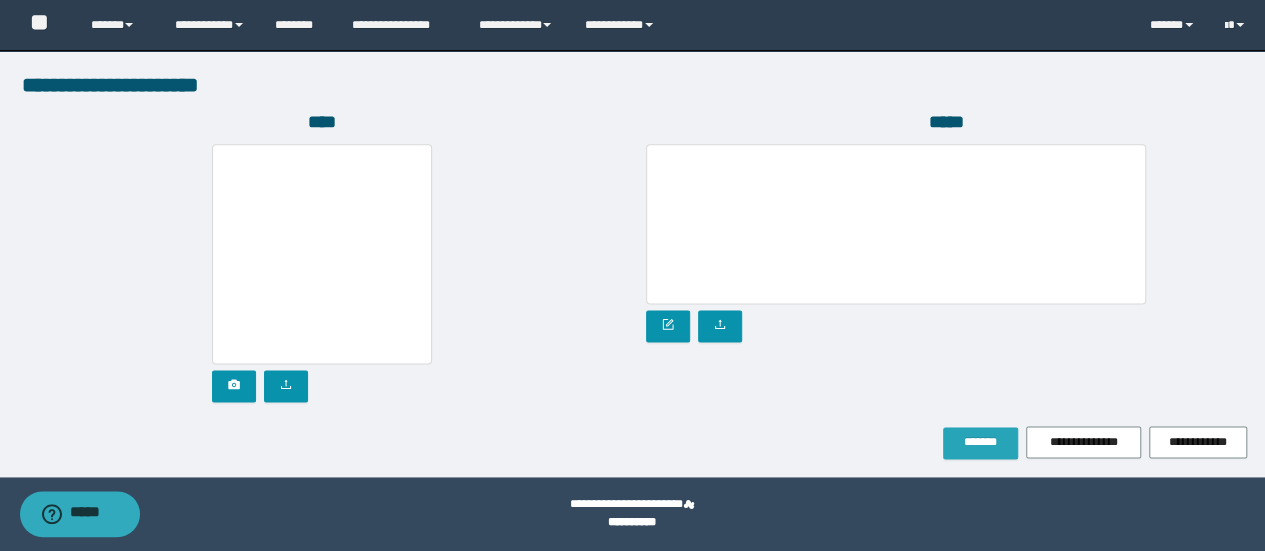 click on "*******" at bounding box center (980, 442) 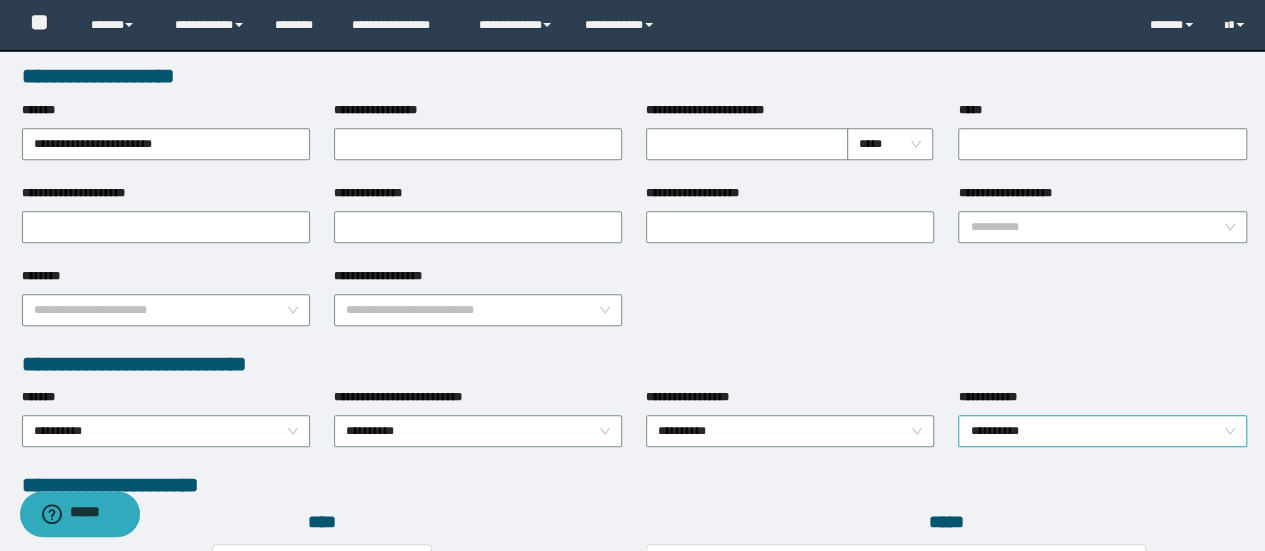 scroll, scrollTop: 903, scrollLeft: 0, axis: vertical 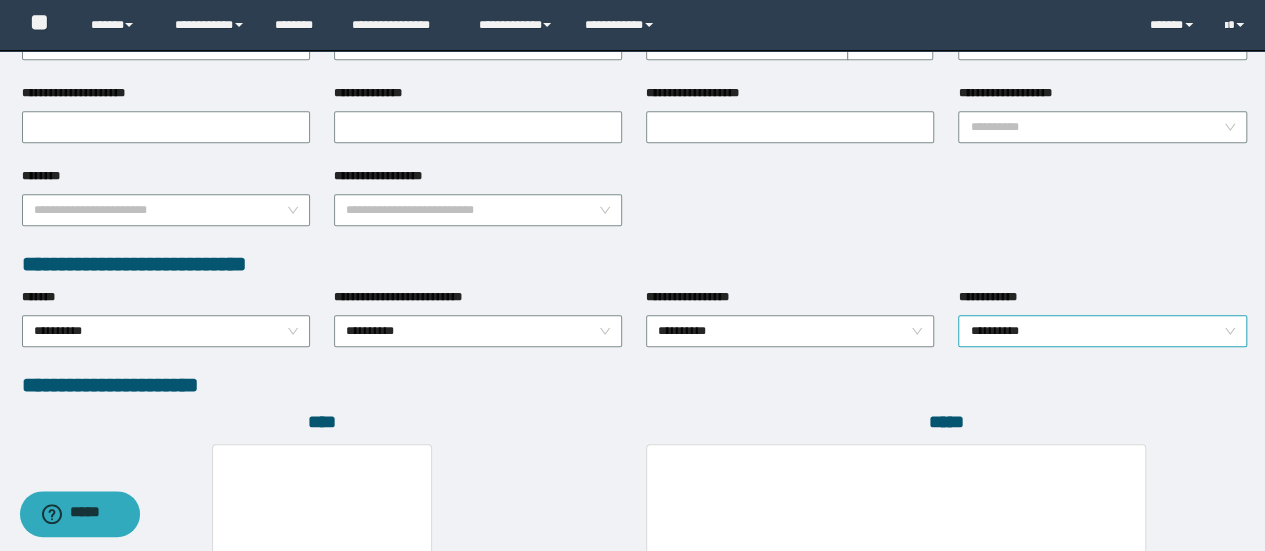click on "**********" at bounding box center (1102, 331) 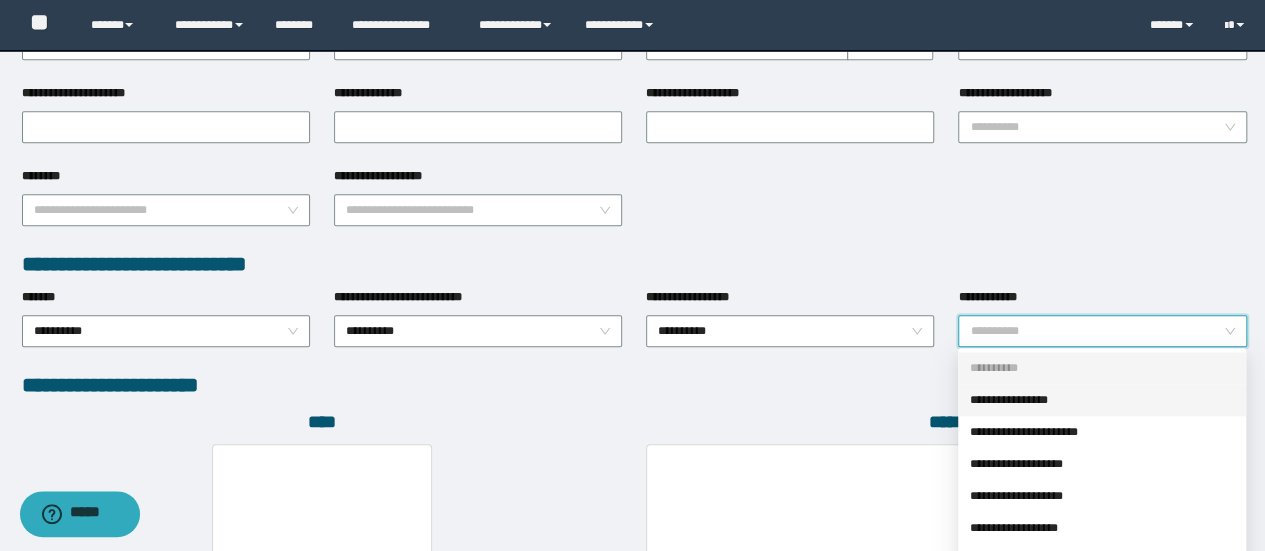 click on "**********" at bounding box center [1102, 400] 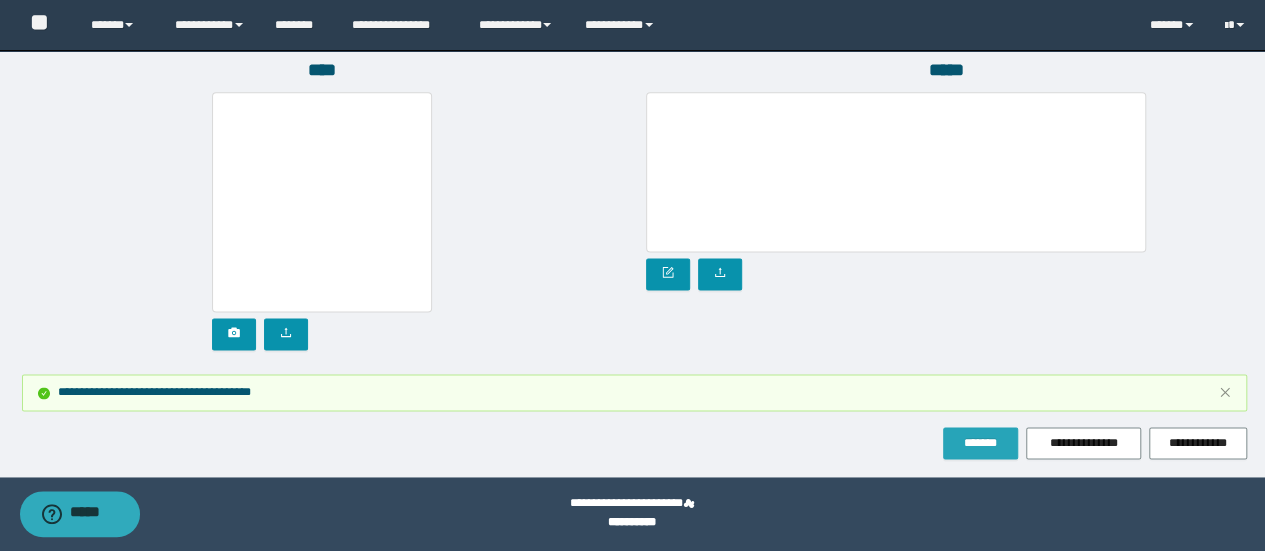 click on "*******" at bounding box center [980, 443] 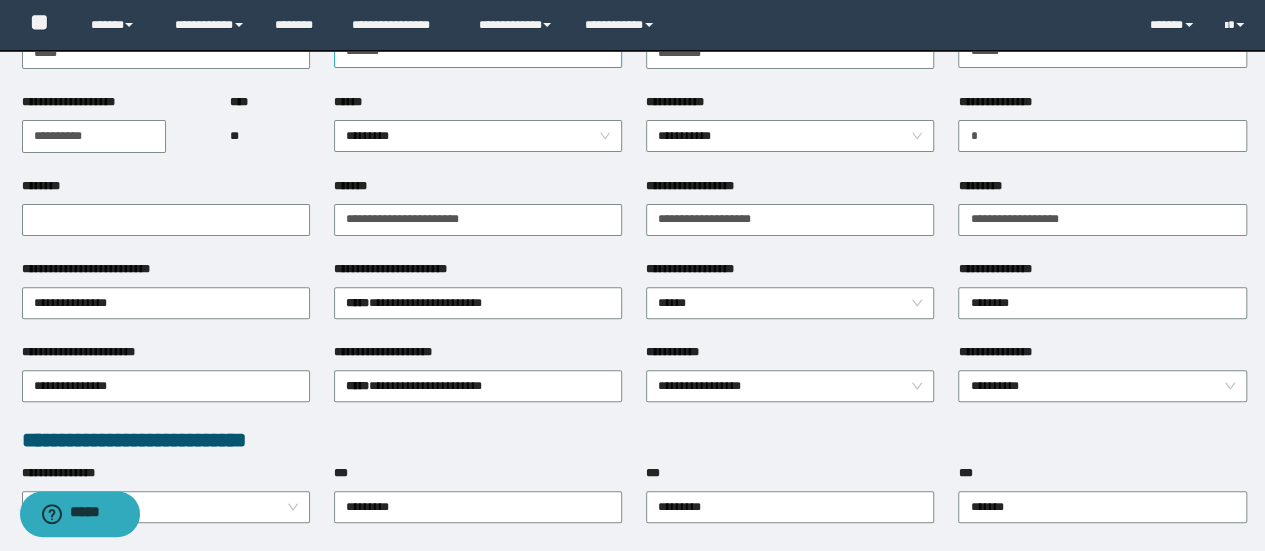 scroll, scrollTop: 0, scrollLeft: 0, axis: both 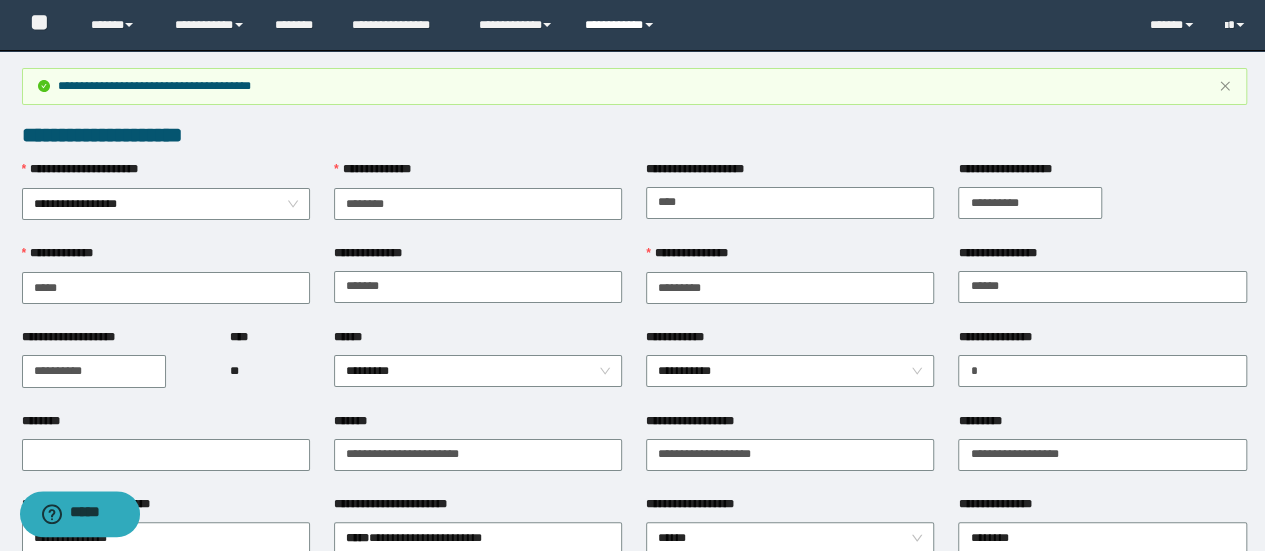 click on "**********" at bounding box center [622, 25] 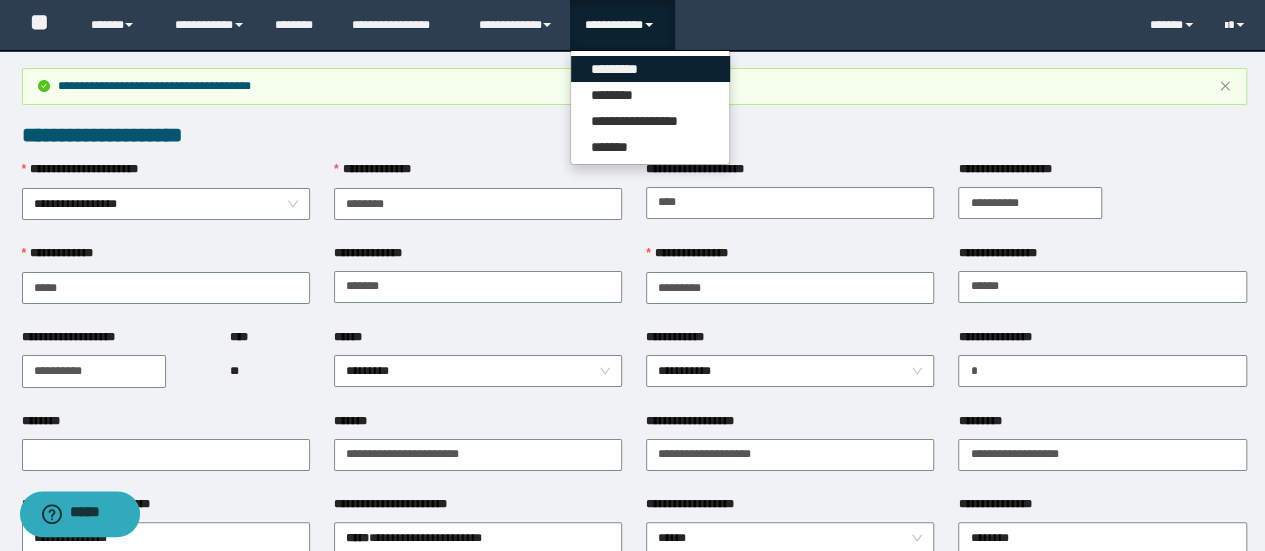 click on "*********" at bounding box center [650, 69] 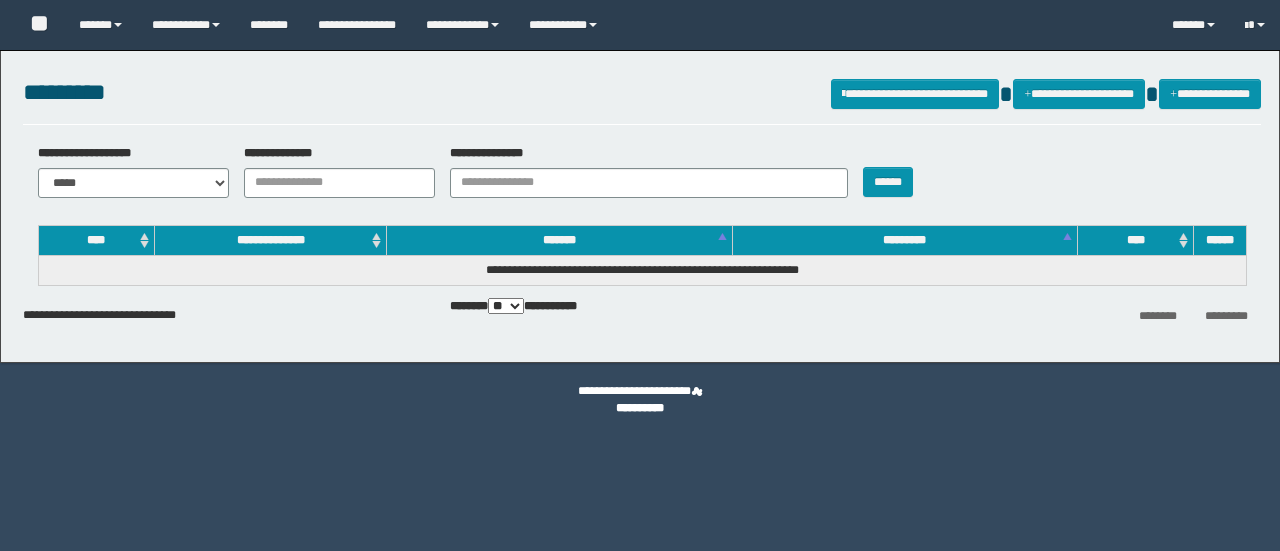 scroll, scrollTop: 0, scrollLeft: 0, axis: both 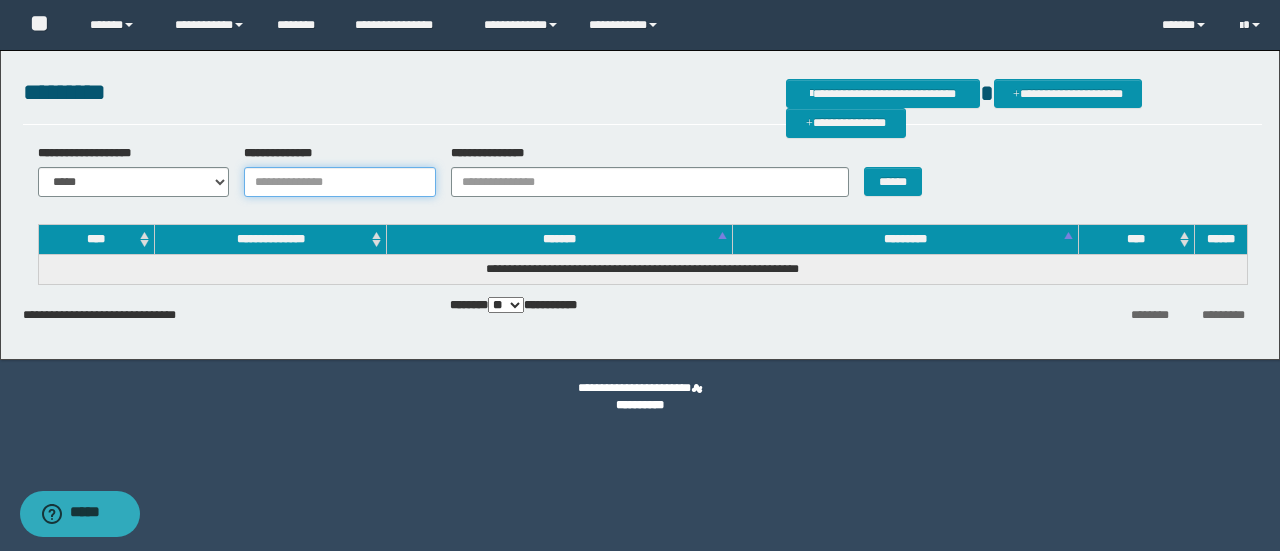 click on "**********" at bounding box center (340, 182) 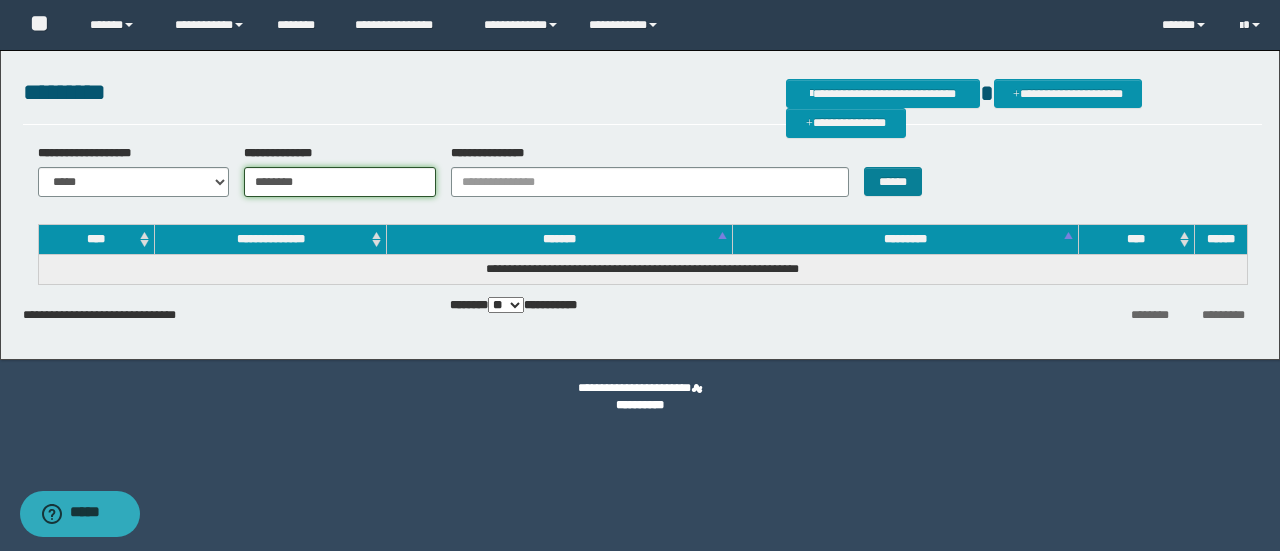 type on "********" 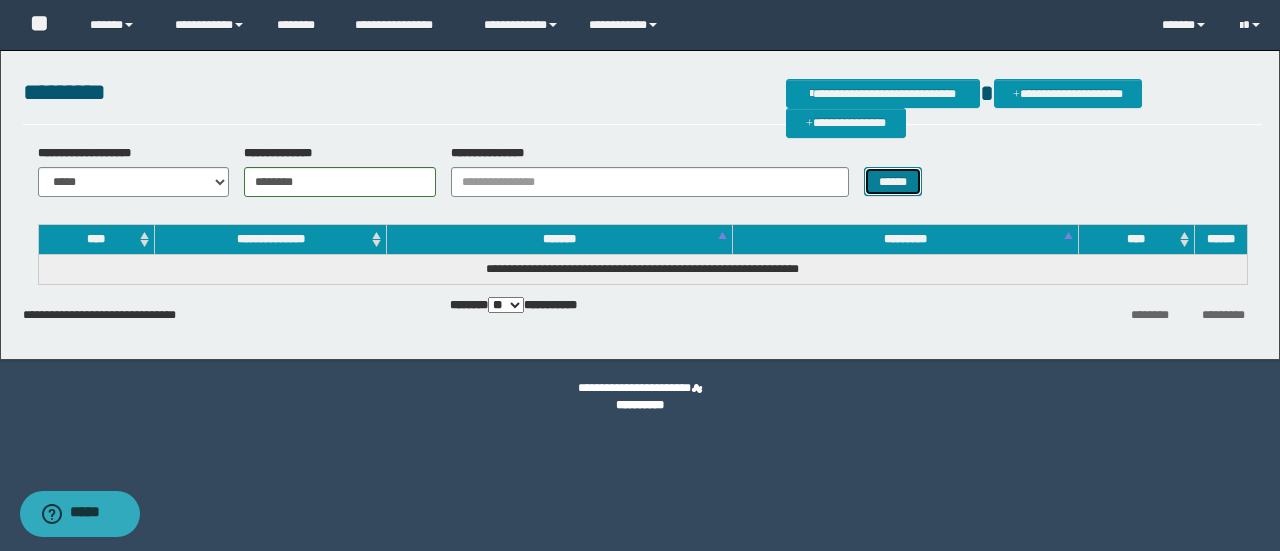 click on "******" at bounding box center (893, 181) 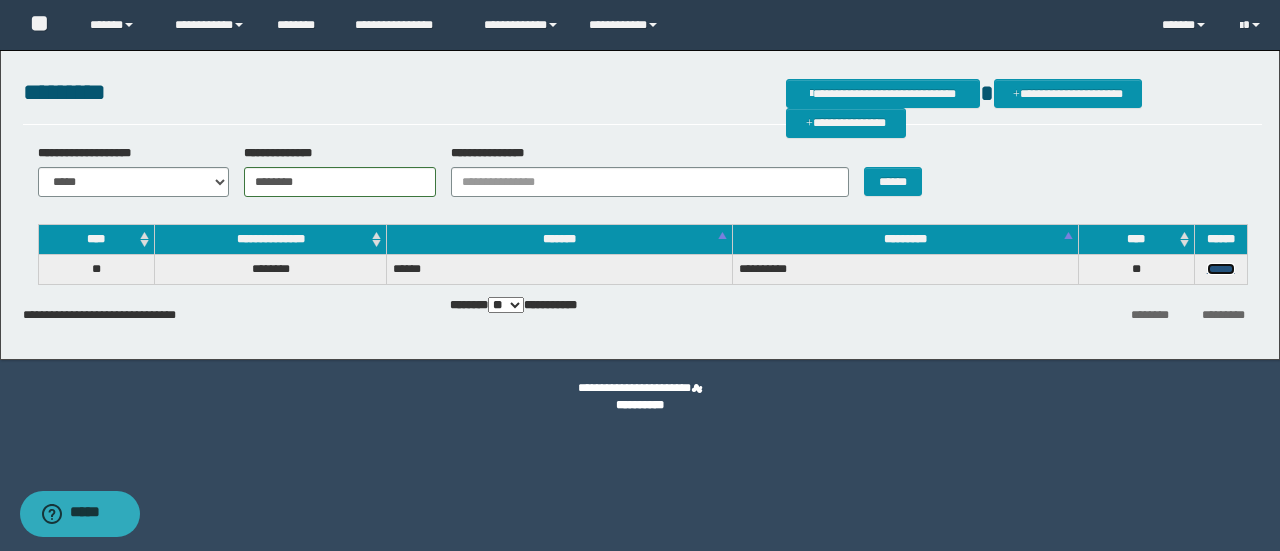 click on "******" at bounding box center [1221, 269] 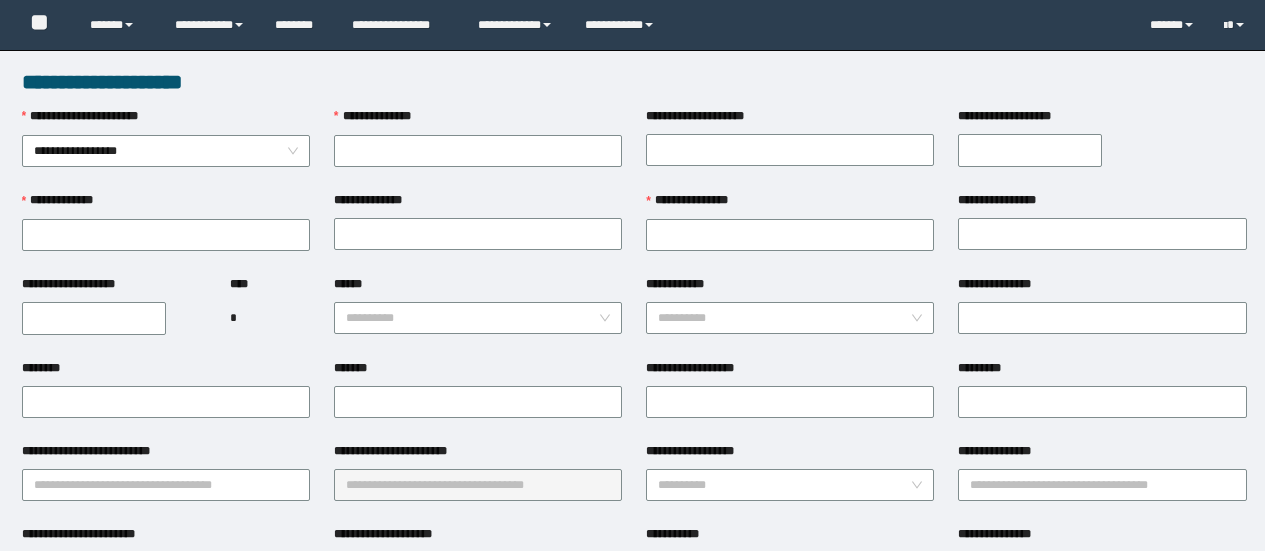 scroll, scrollTop: 0, scrollLeft: 0, axis: both 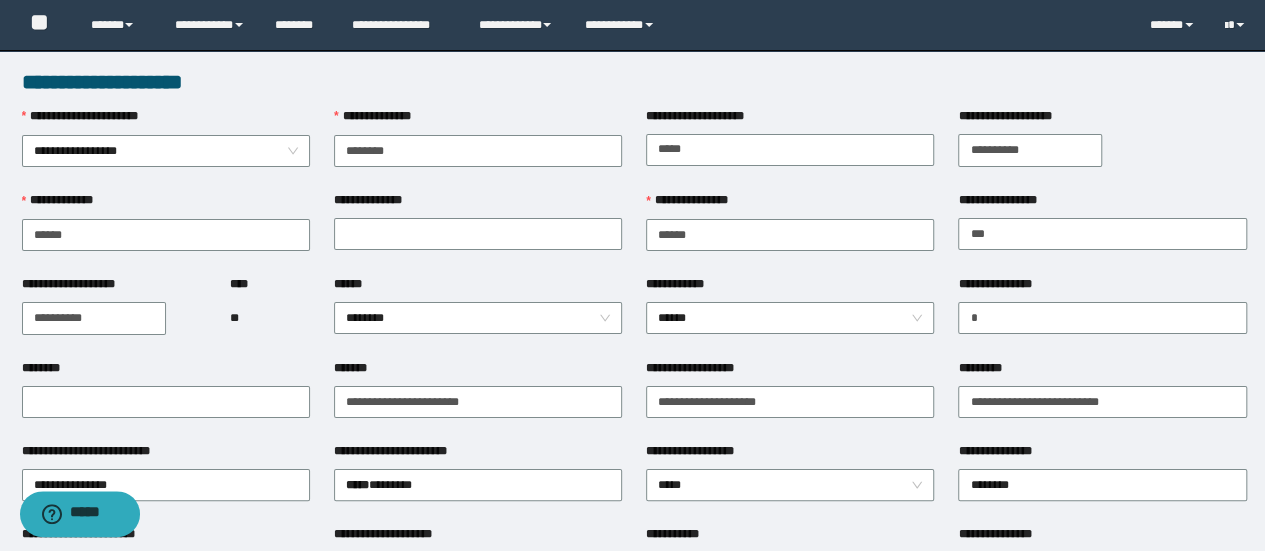 type on "********" 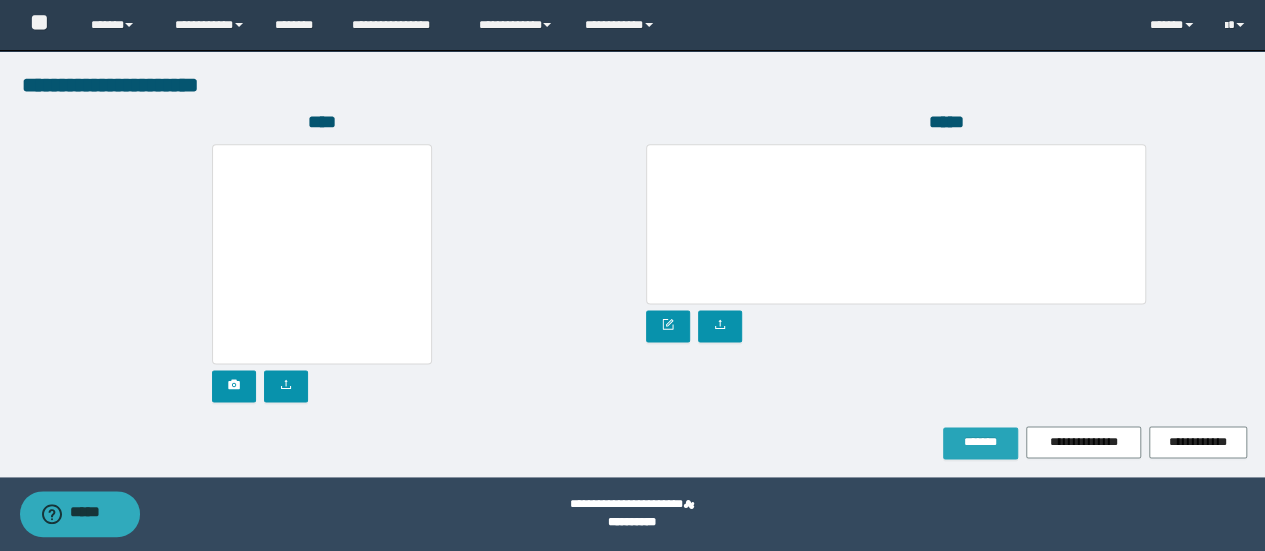click on "*******" at bounding box center [980, 443] 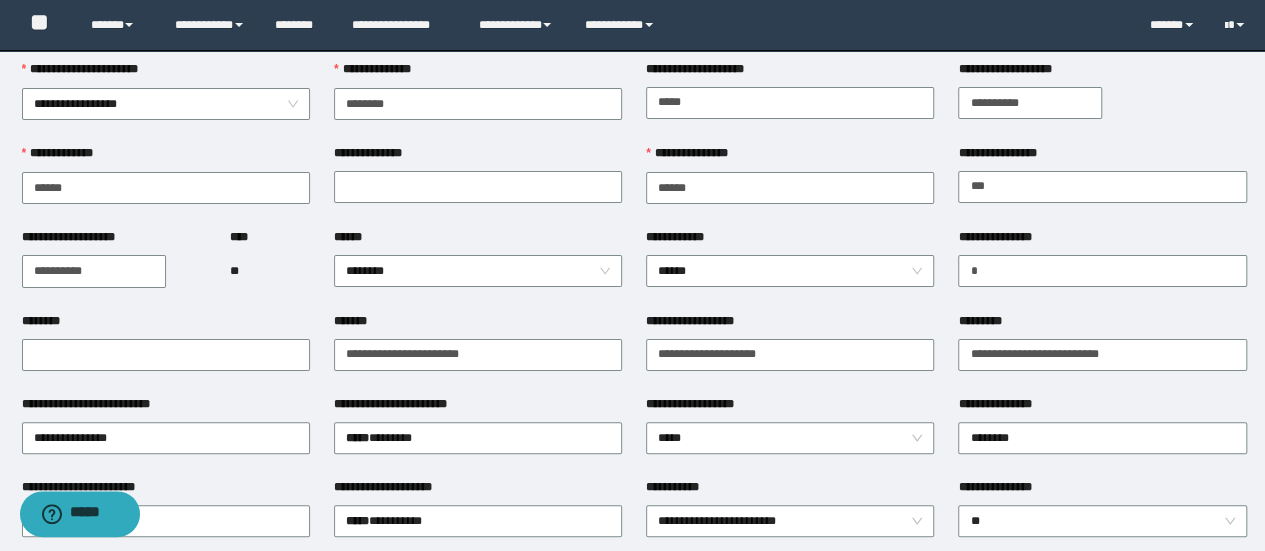 scroll, scrollTop: 0, scrollLeft: 0, axis: both 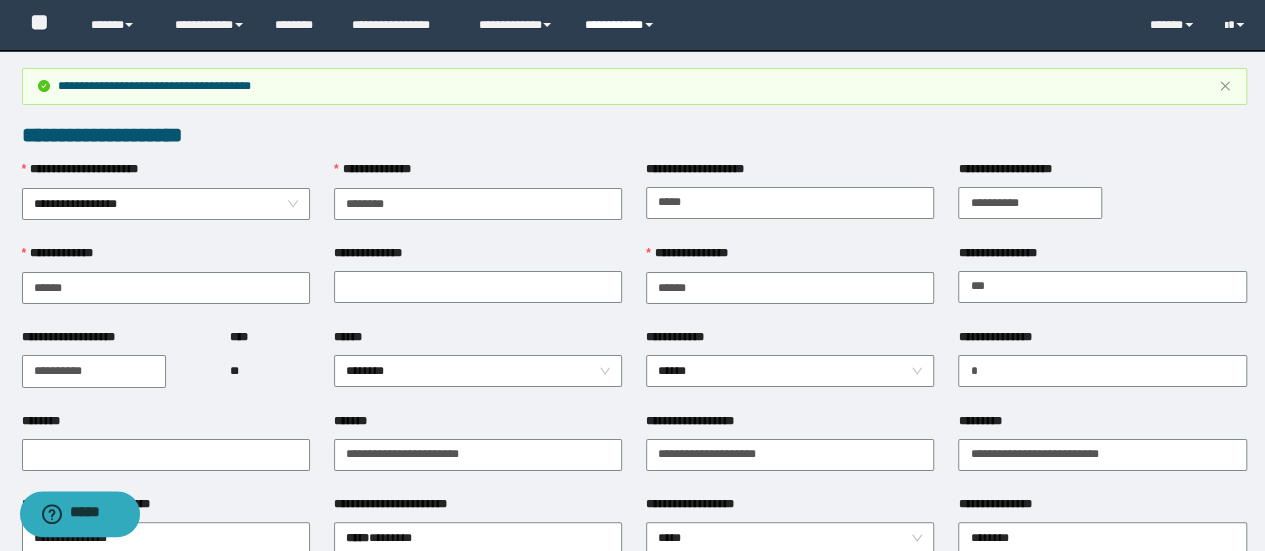 click on "**********" at bounding box center (622, 25) 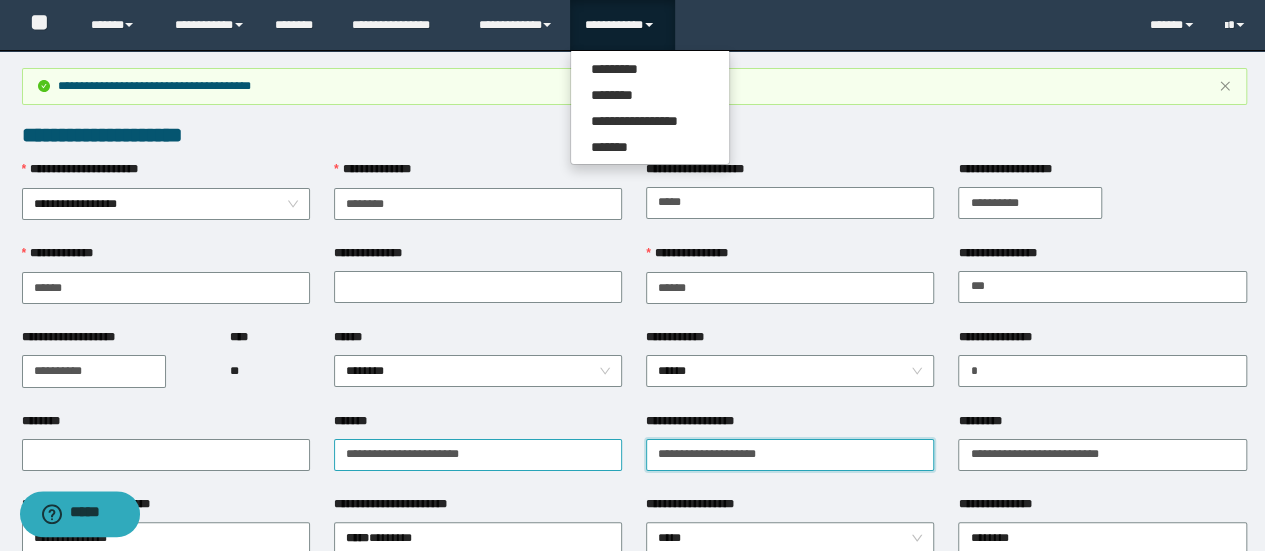 drag, startPoint x: 840, startPoint y: 439, endPoint x: 621, endPoint y: 437, distance: 219.00912 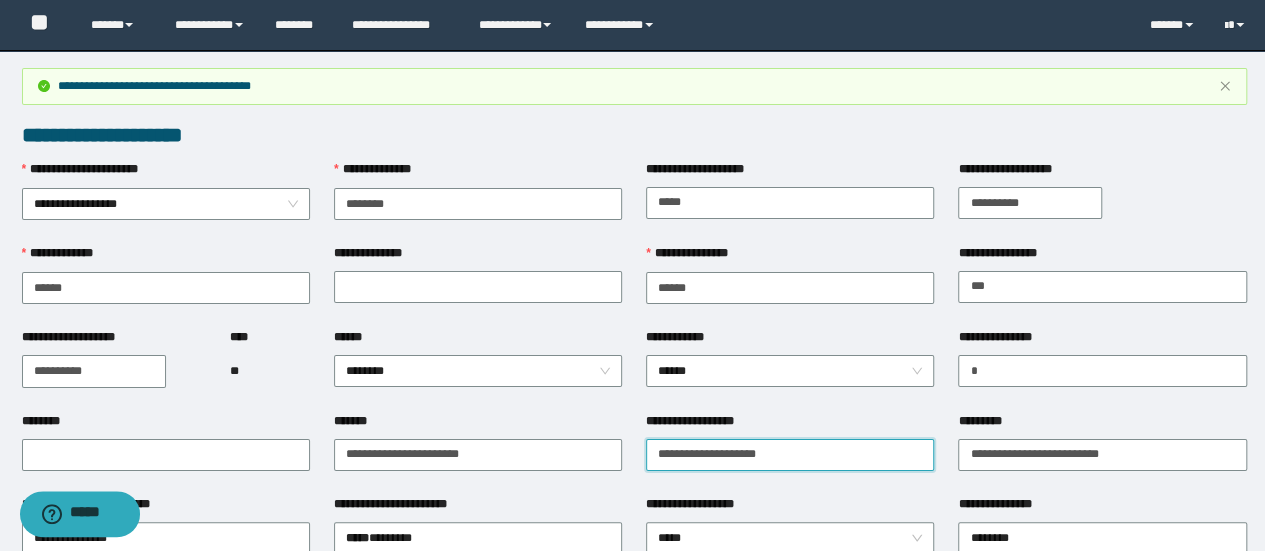 type on "**********" 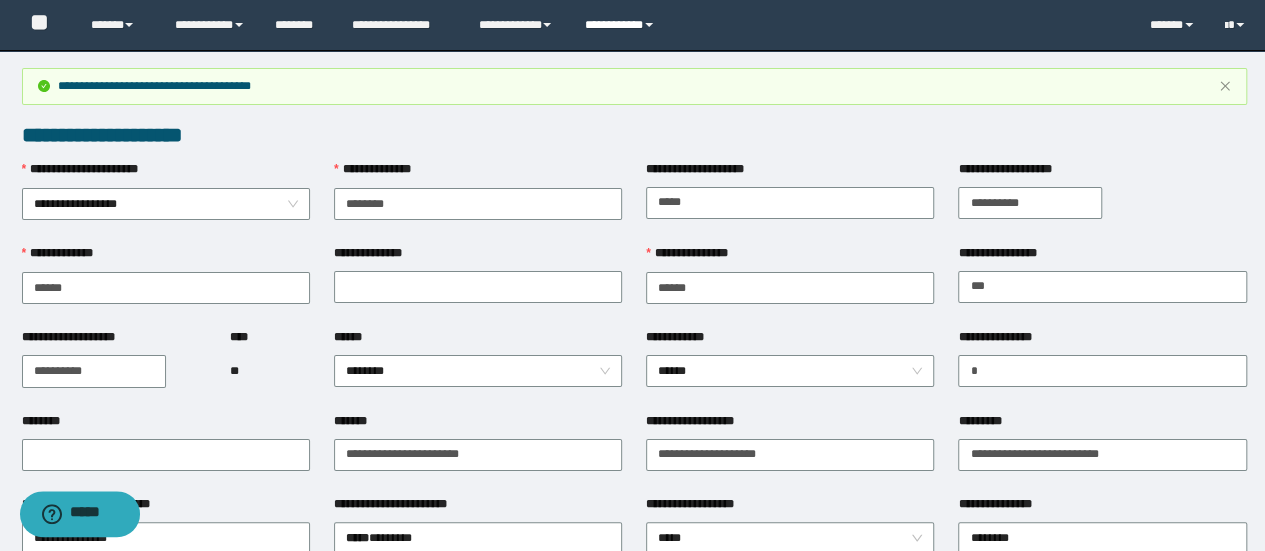 click on "**********" at bounding box center (622, 25) 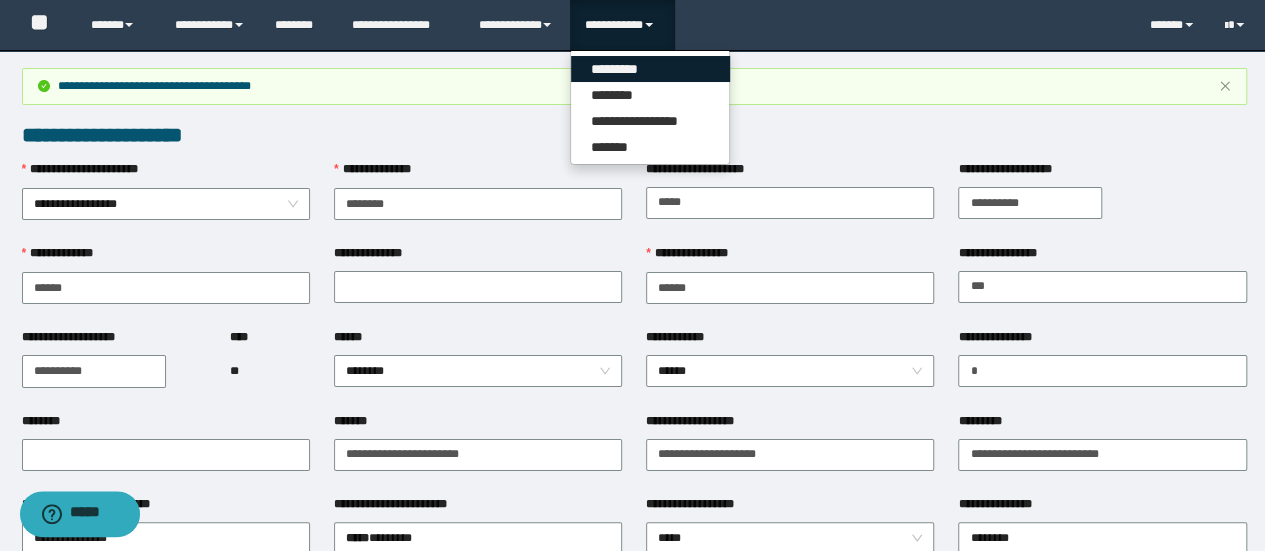 click on "*********" at bounding box center [650, 69] 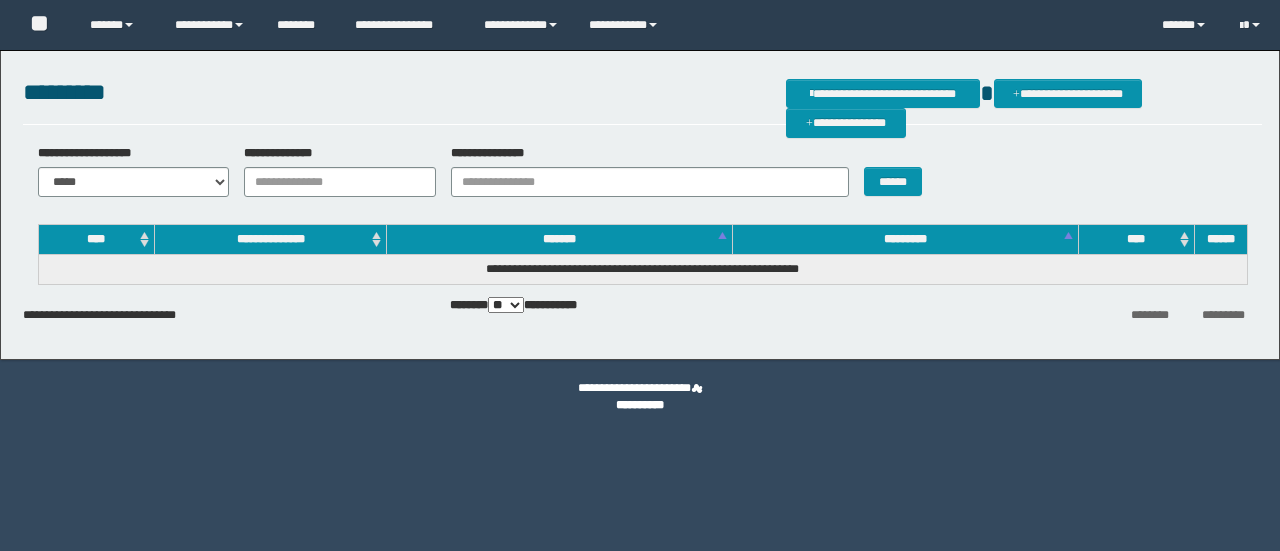 scroll, scrollTop: 0, scrollLeft: 0, axis: both 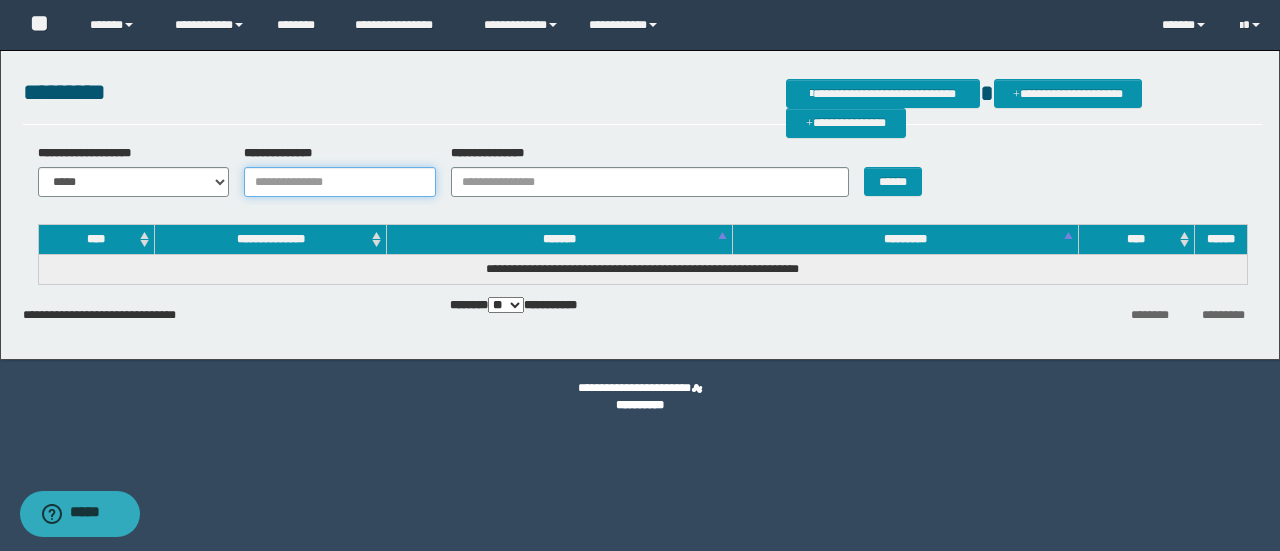 click on "**********" at bounding box center [340, 182] 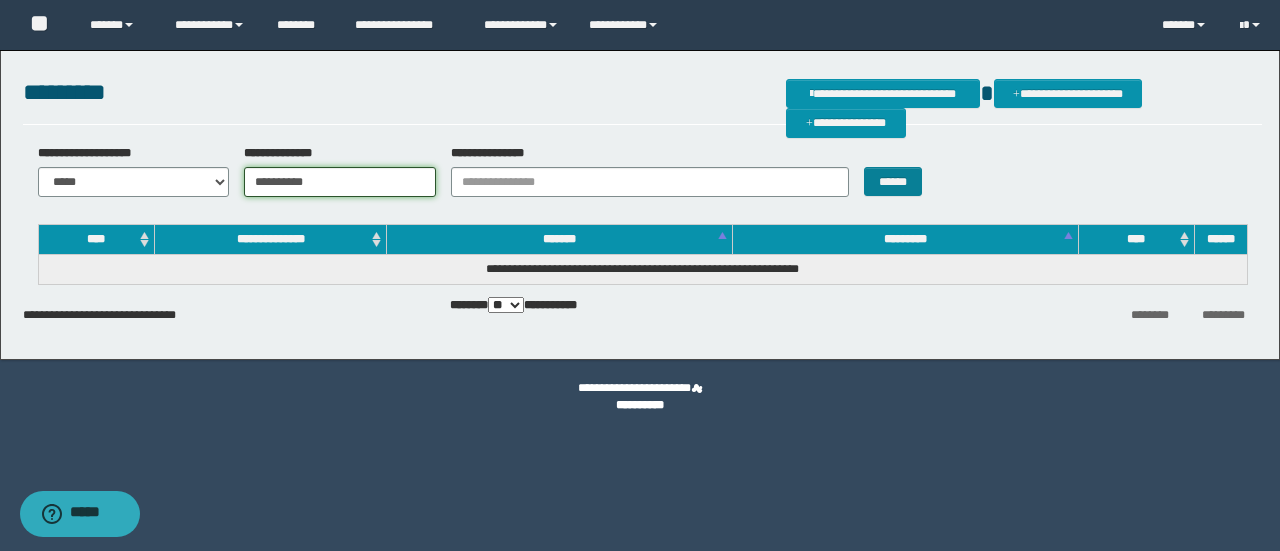 type on "**********" 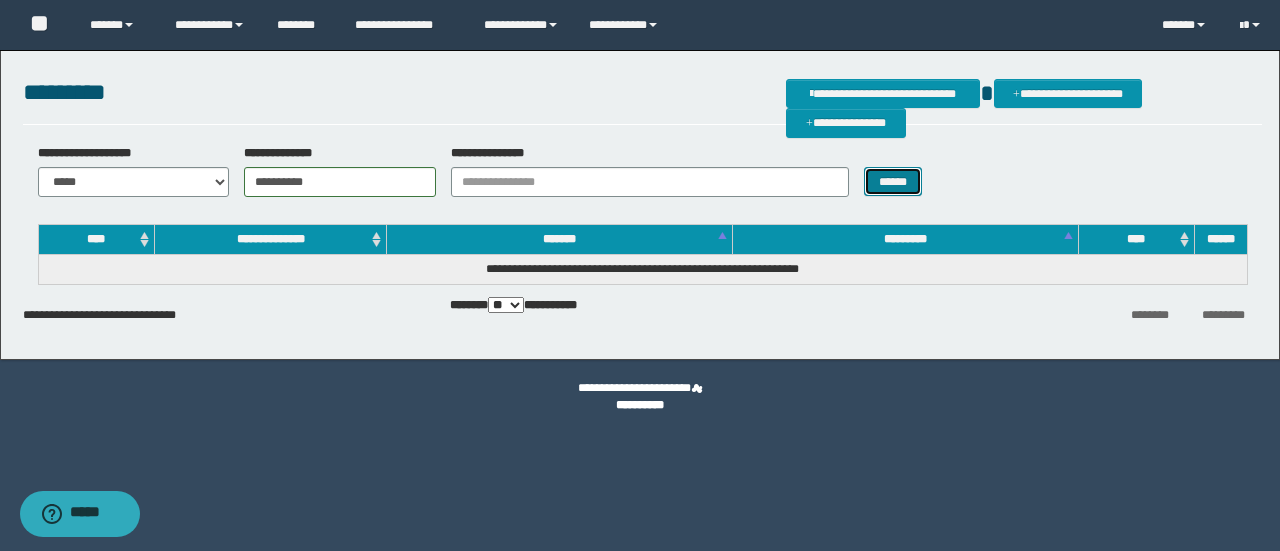 click on "******" at bounding box center (893, 181) 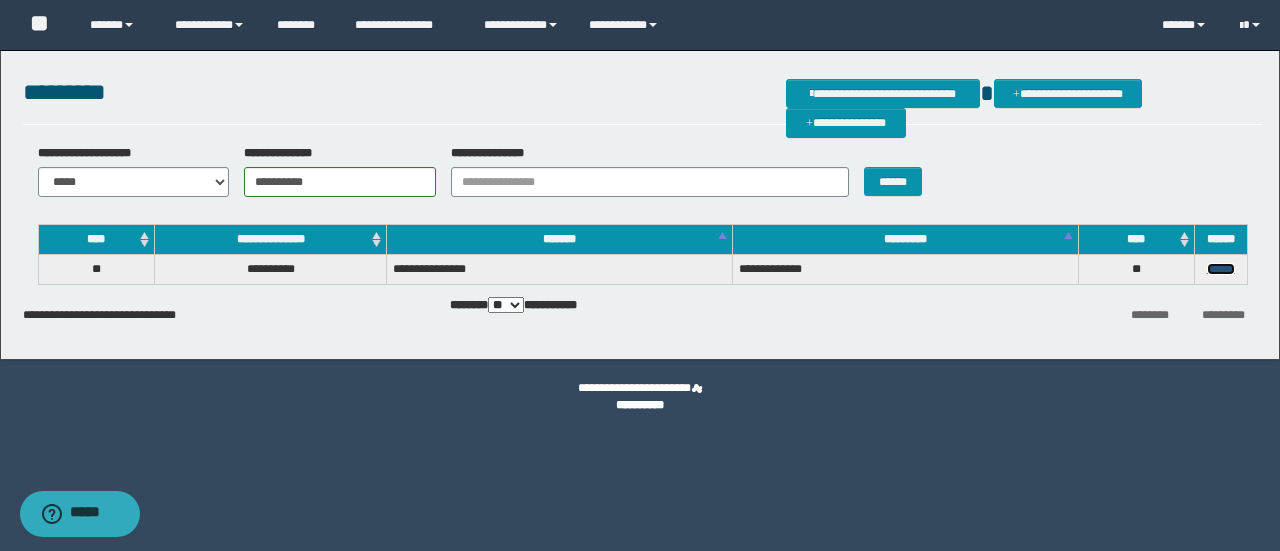 click on "******" at bounding box center [1221, 269] 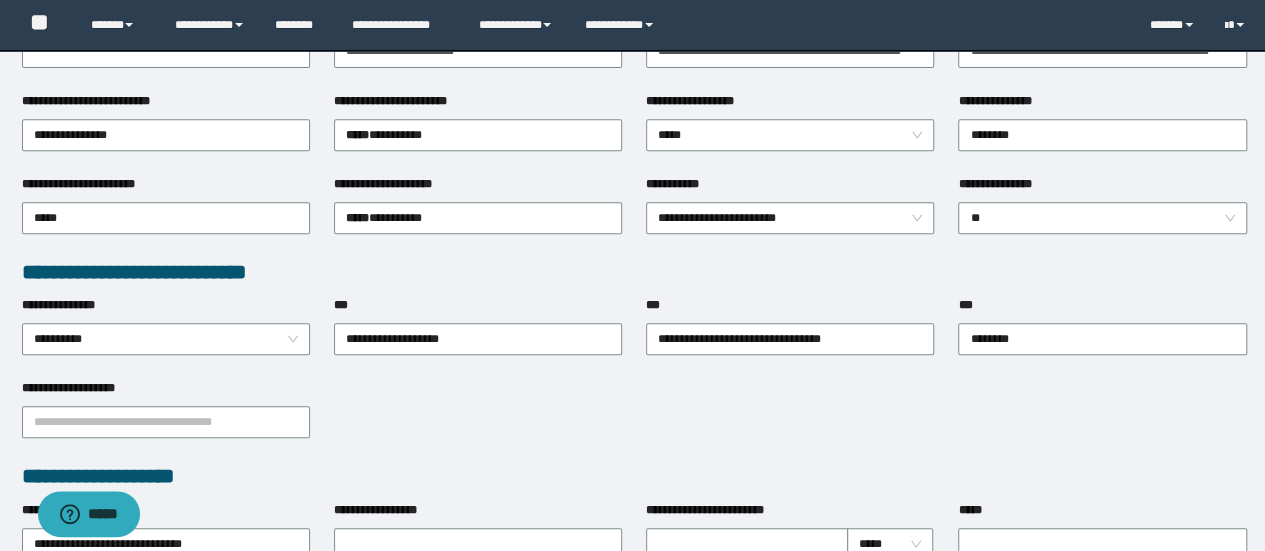 scroll, scrollTop: 332, scrollLeft: 0, axis: vertical 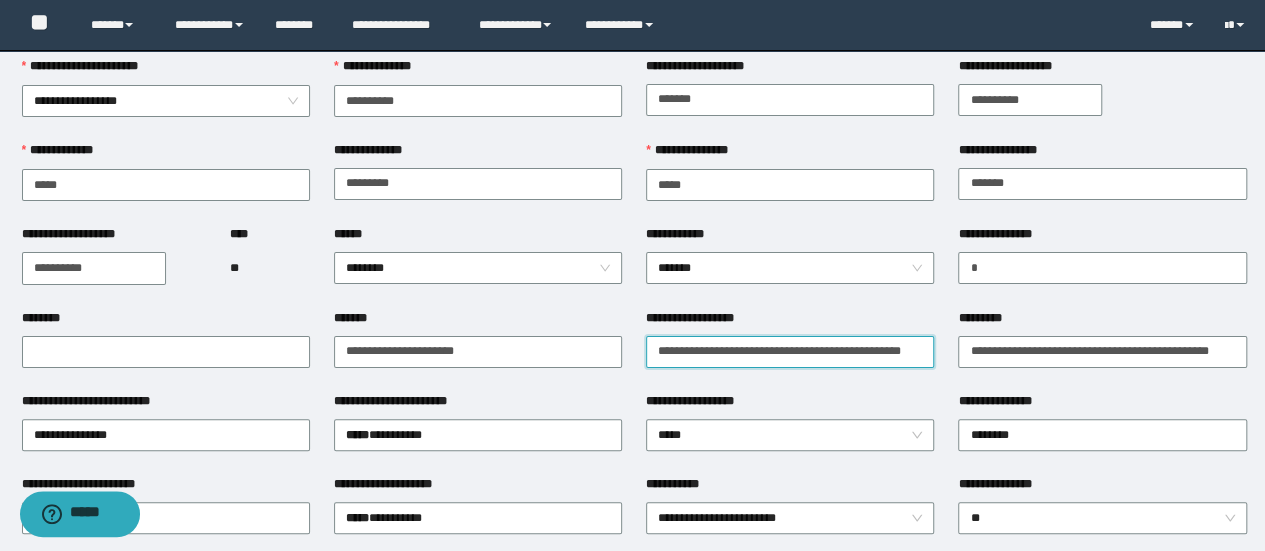 drag, startPoint x: 650, startPoint y: 348, endPoint x: 996, endPoint y: 384, distance: 347.8678 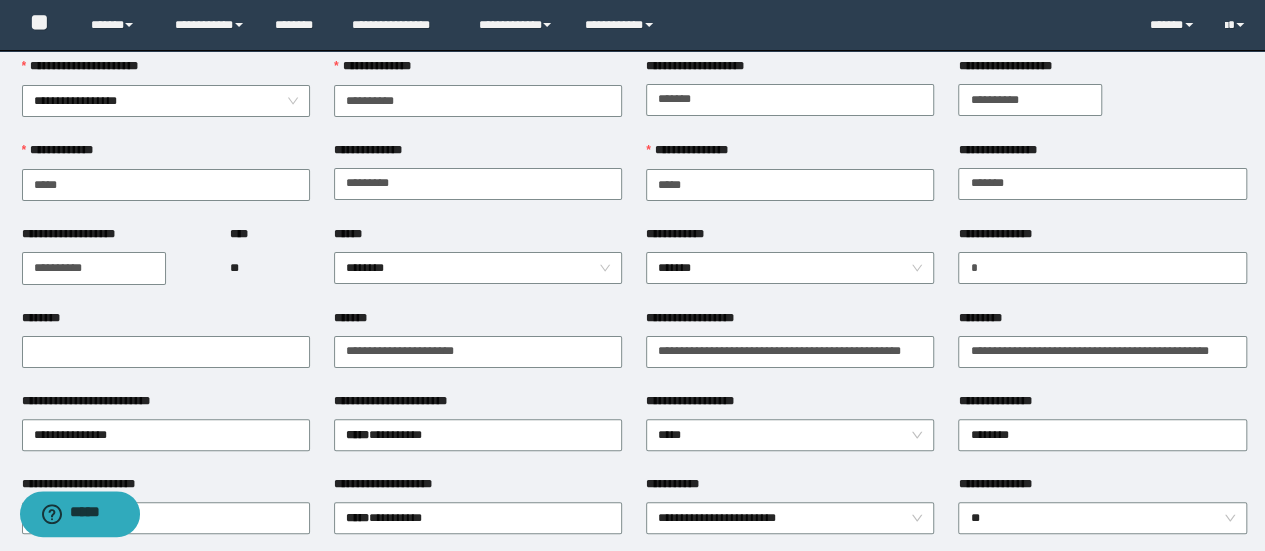 scroll, scrollTop: 0, scrollLeft: 0, axis: both 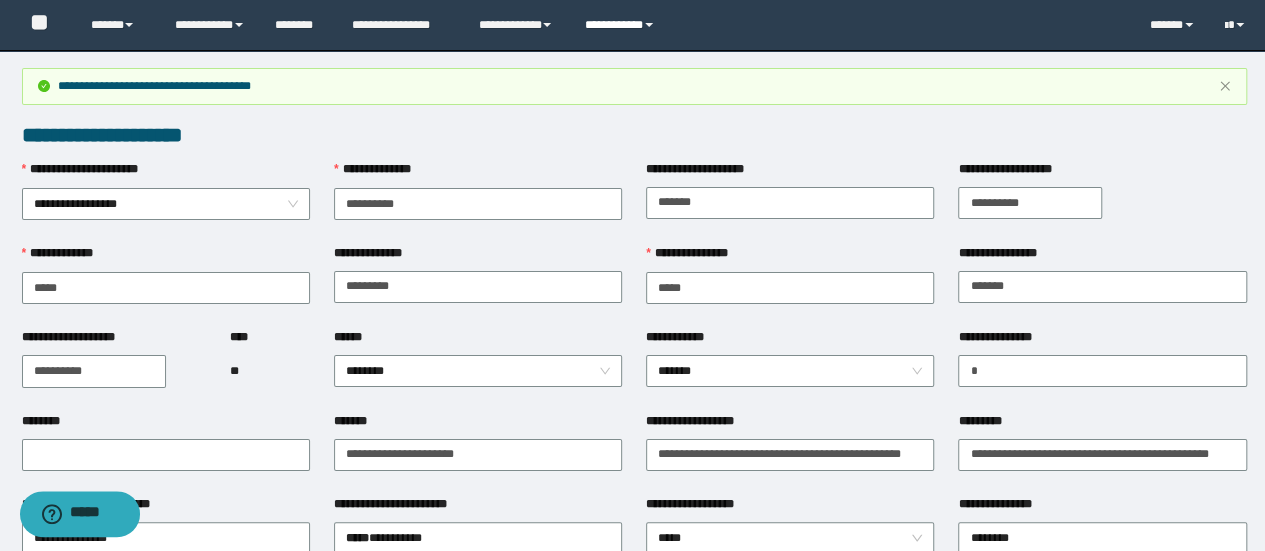 click on "**********" at bounding box center (622, 25) 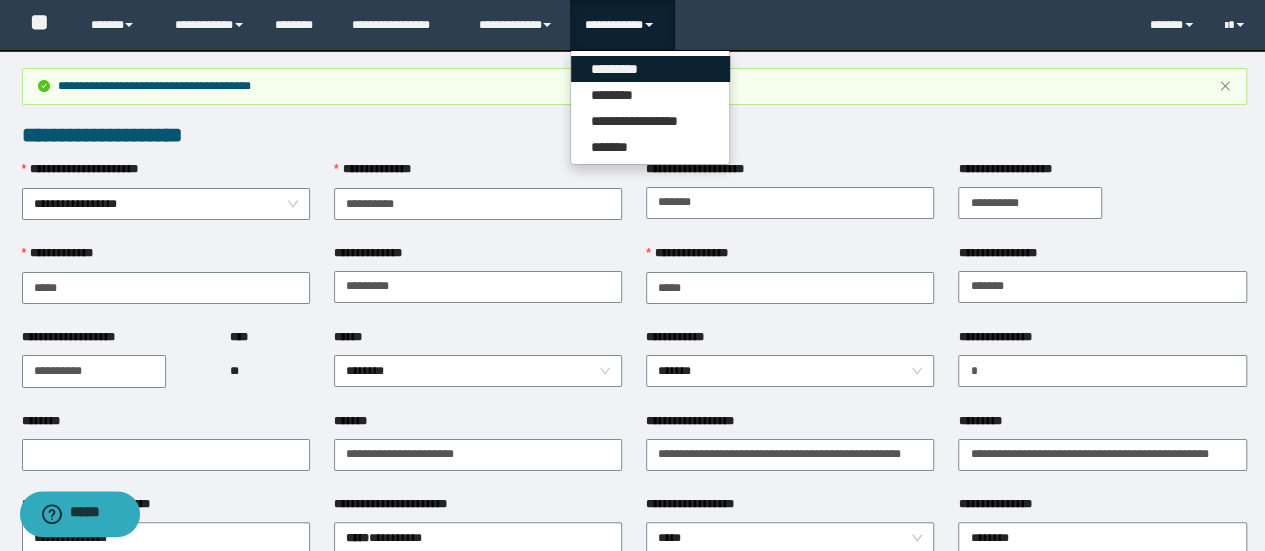 click on "*********" at bounding box center (650, 69) 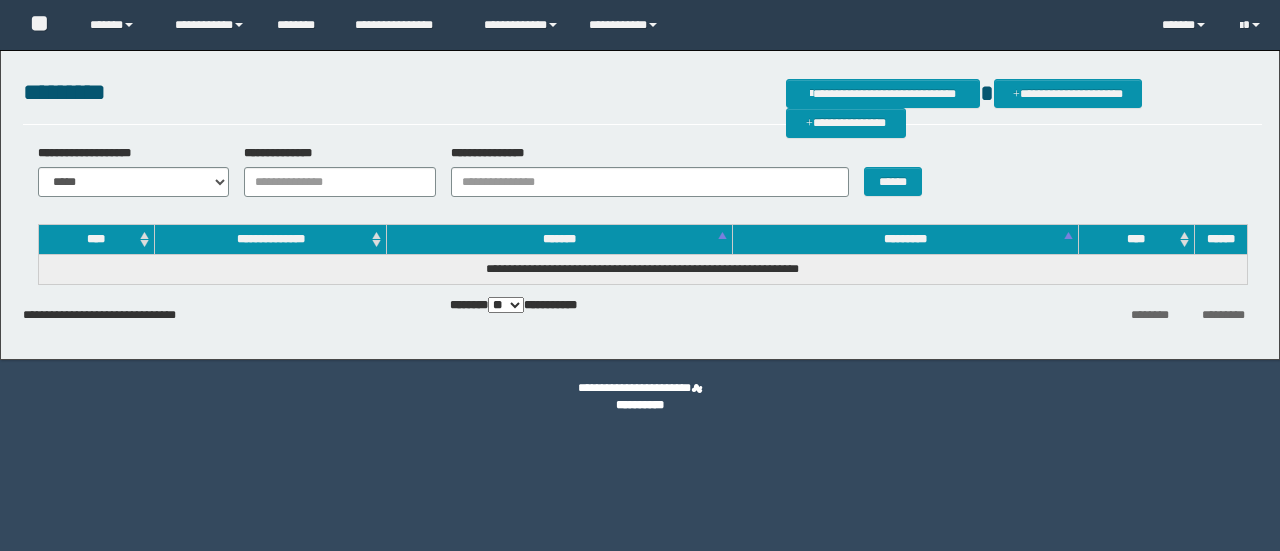 scroll, scrollTop: 0, scrollLeft: 0, axis: both 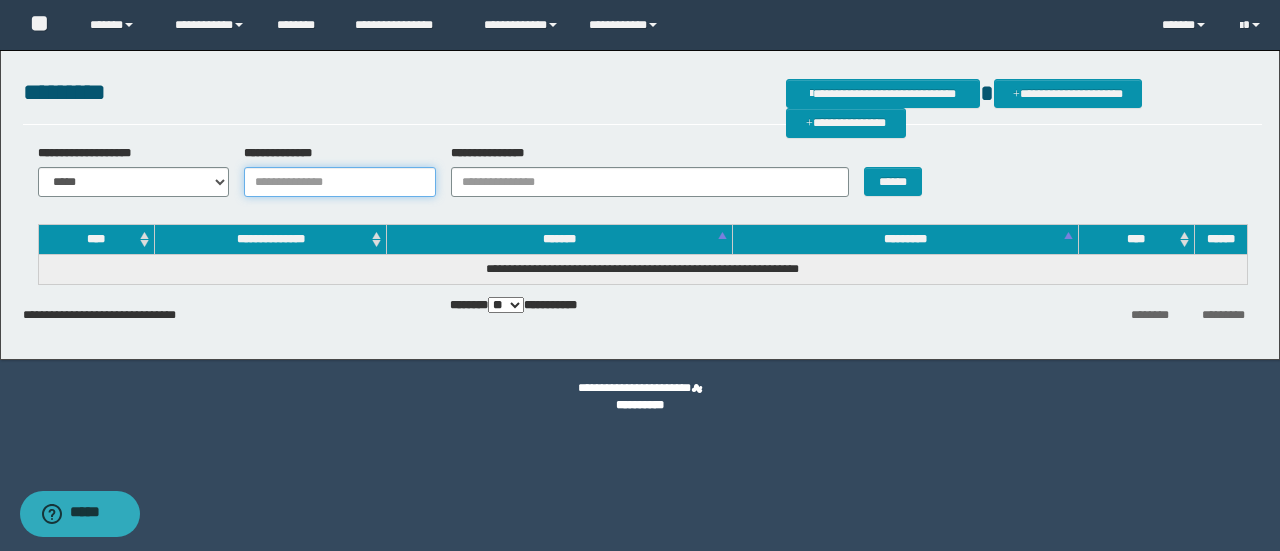 click on "**********" at bounding box center [340, 182] 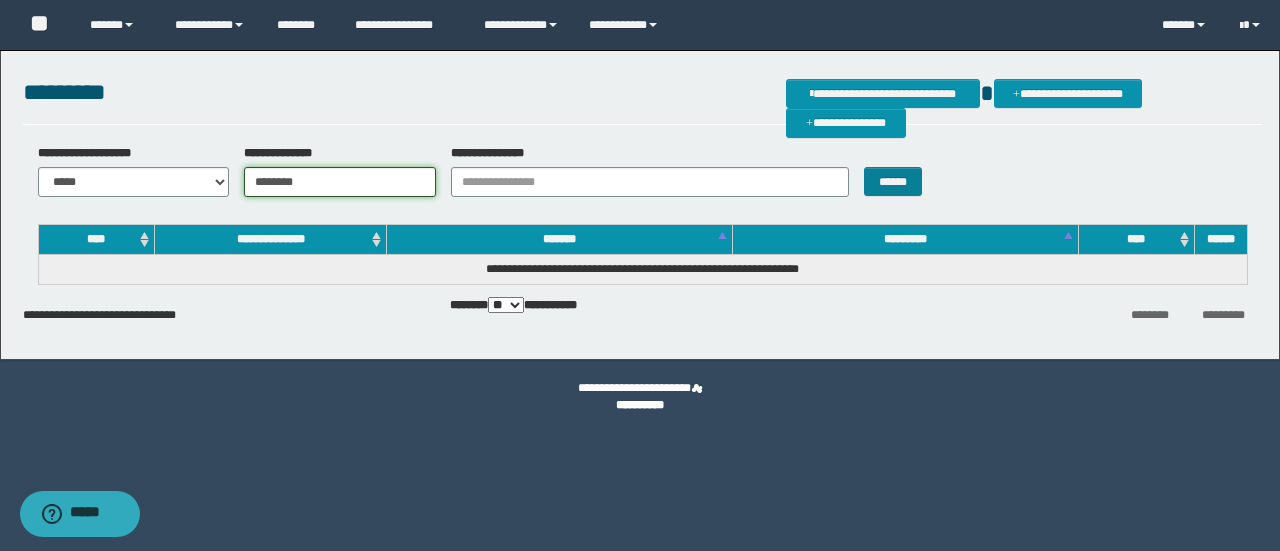 type on "********" 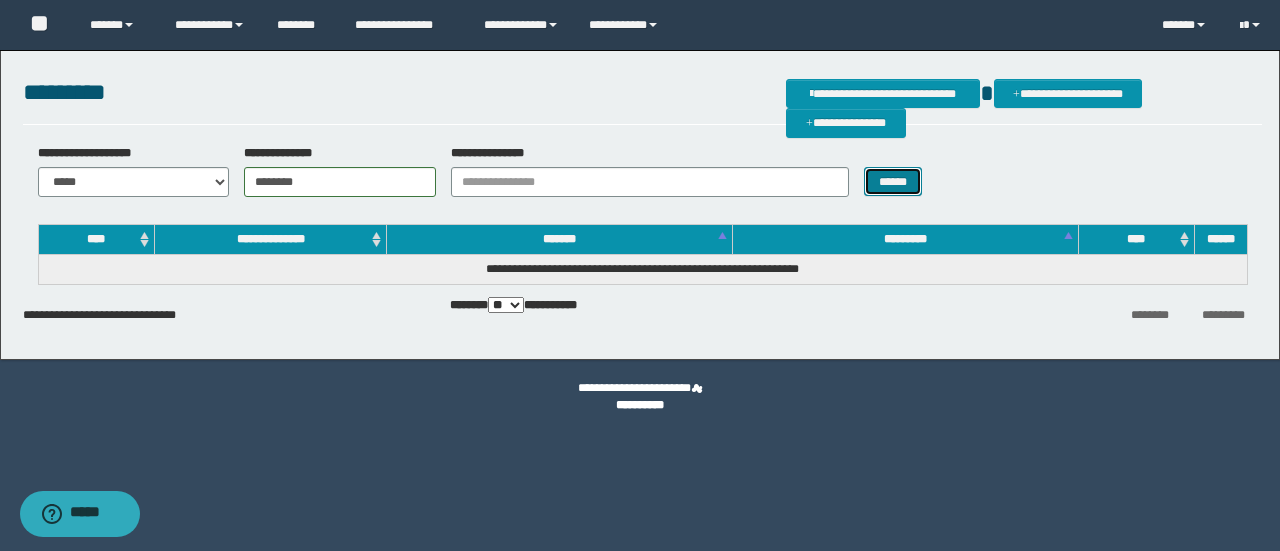 click on "******" at bounding box center [893, 181] 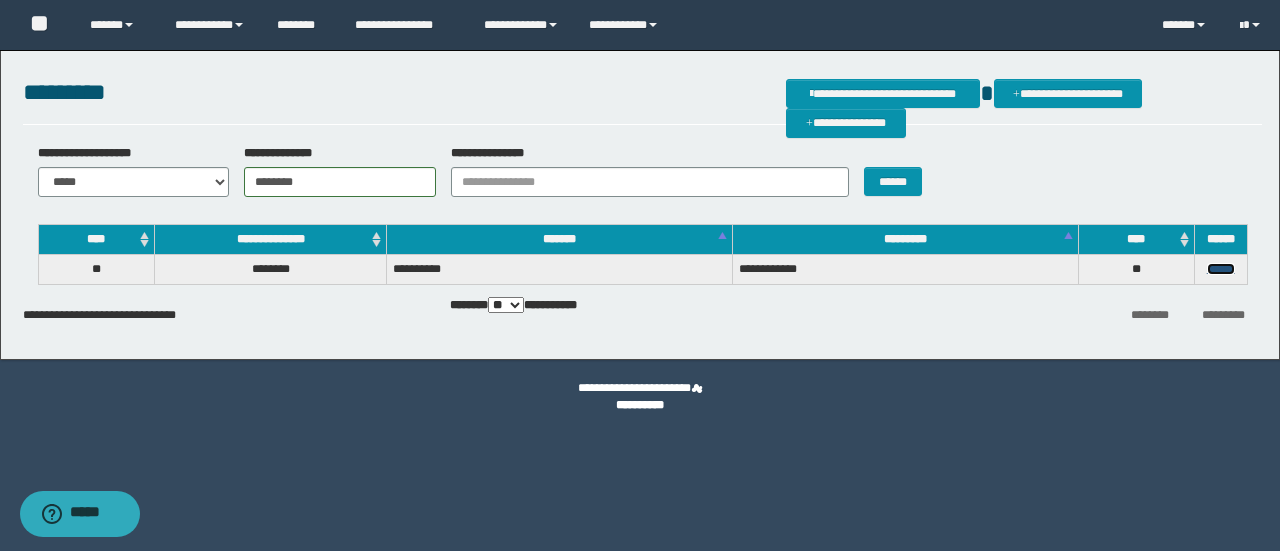 click on "******" at bounding box center (1221, 269) 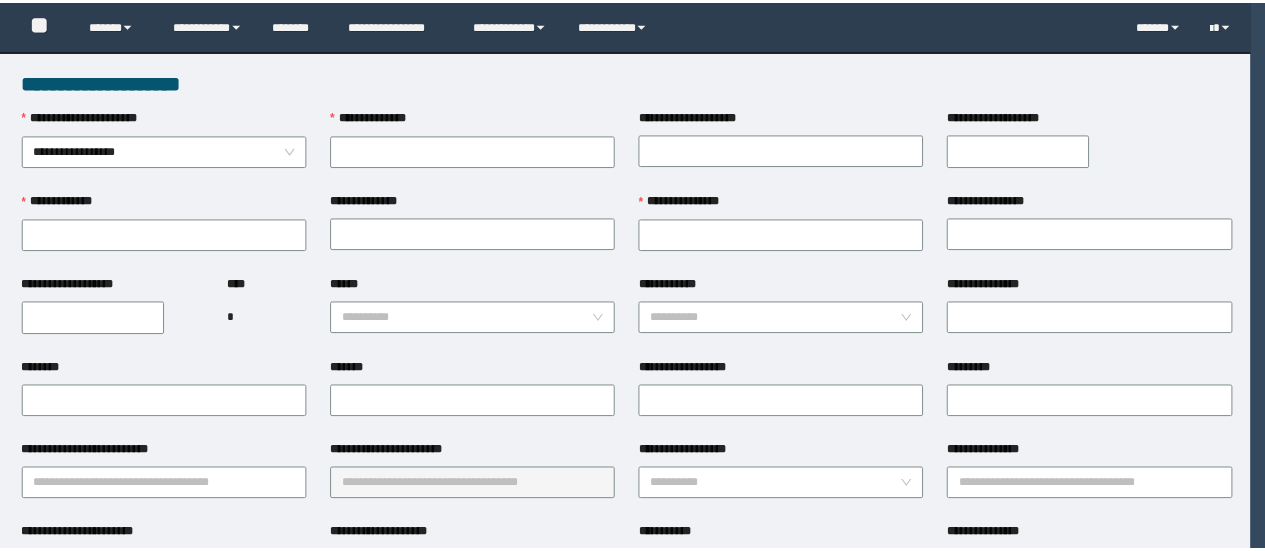 scroll, scrollTop: 0, scrollLeft: 0, axis: both 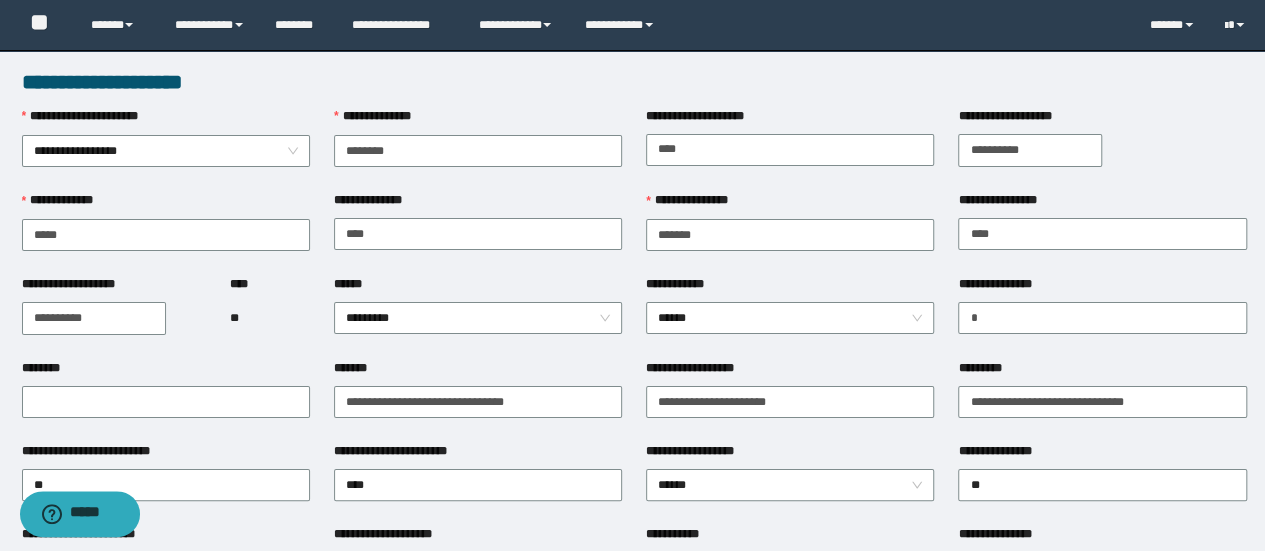 type on "********" 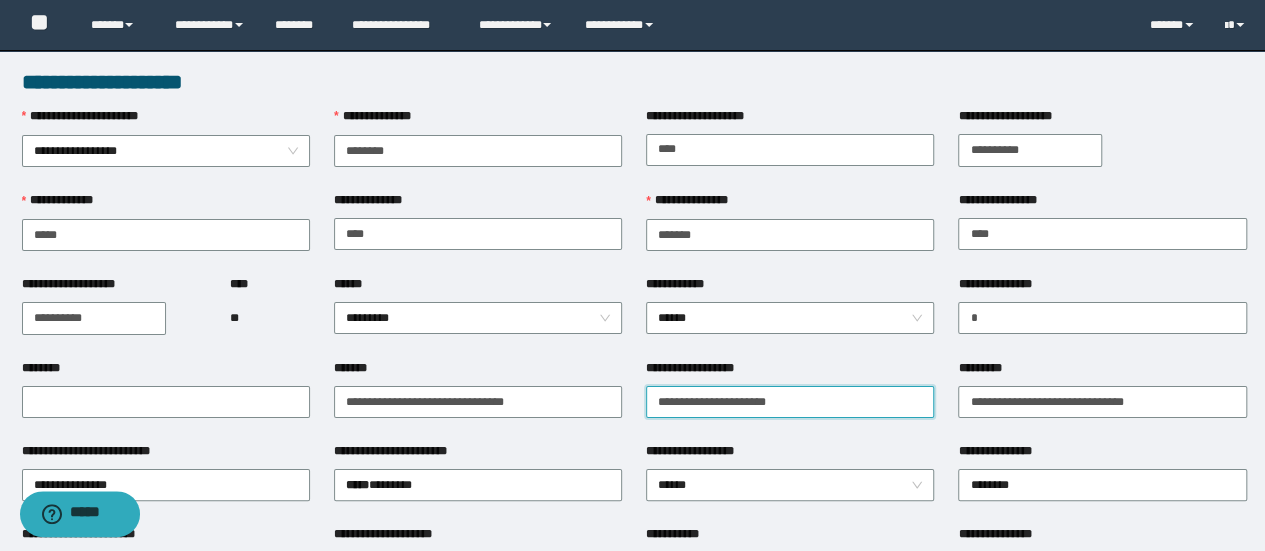 drag, startPoint x: 836, startPoint y: 400, endPoint x: 614, endPoint y: 425, distance: 223.40323 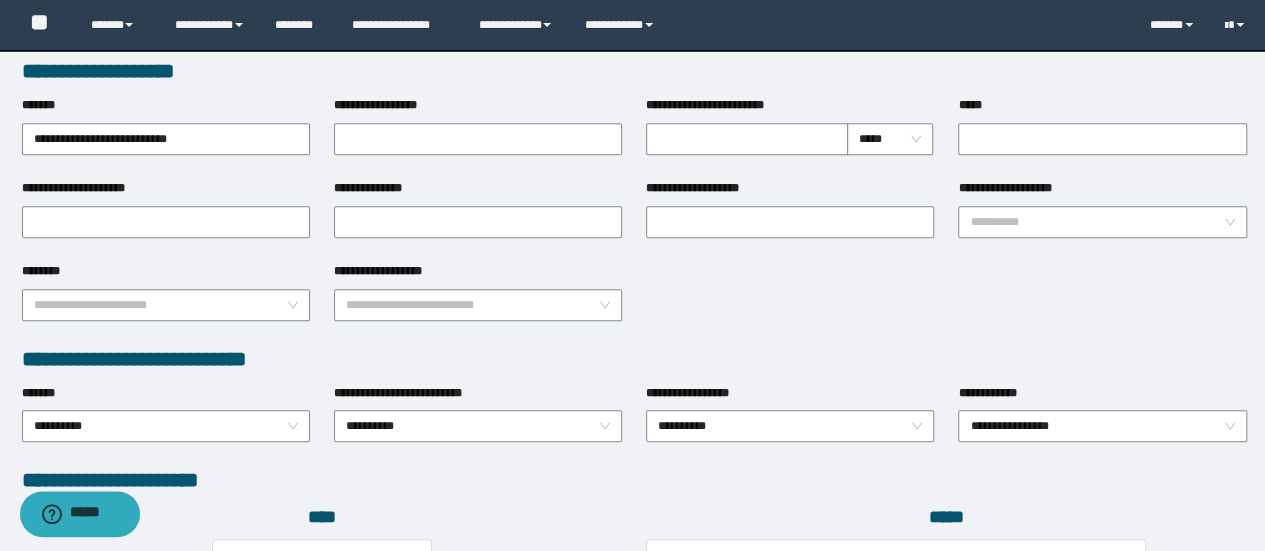 scroll, scrollTop: 800, scrollLeft: 0, axis: vertical 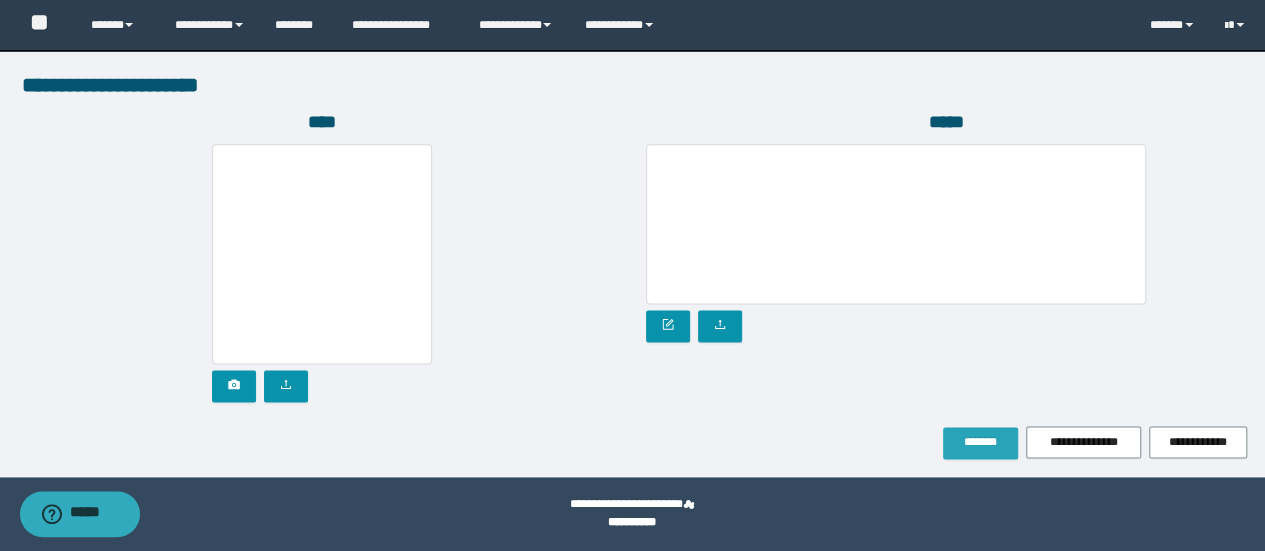 click on "*******" at bounding box center [980, 442] 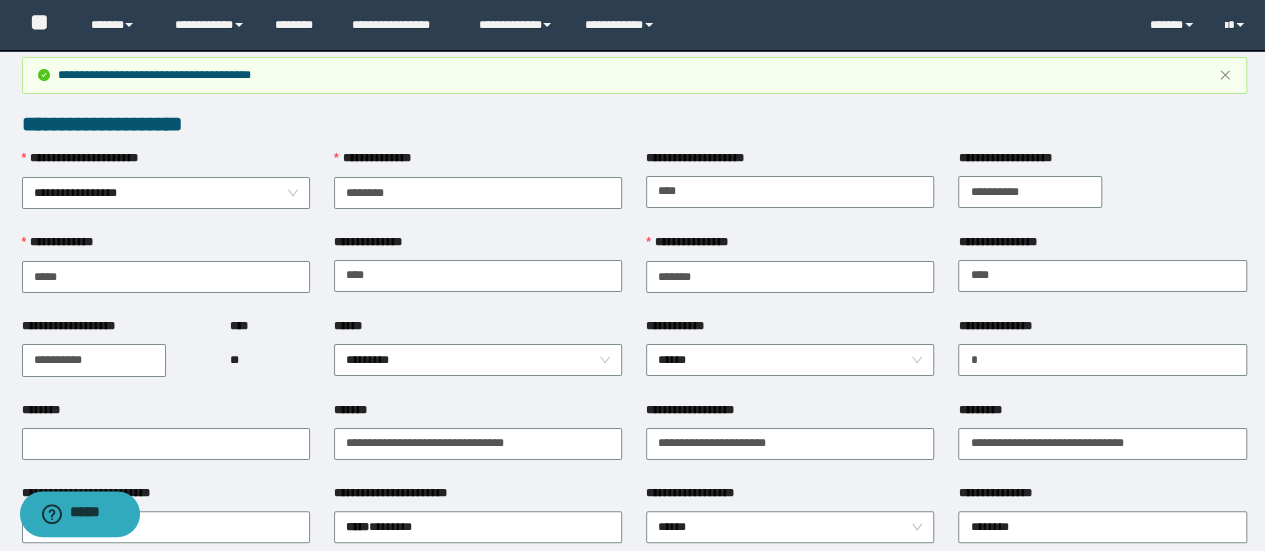 scroll, scrollTop: 0, scrollLeft: 0, axis: both 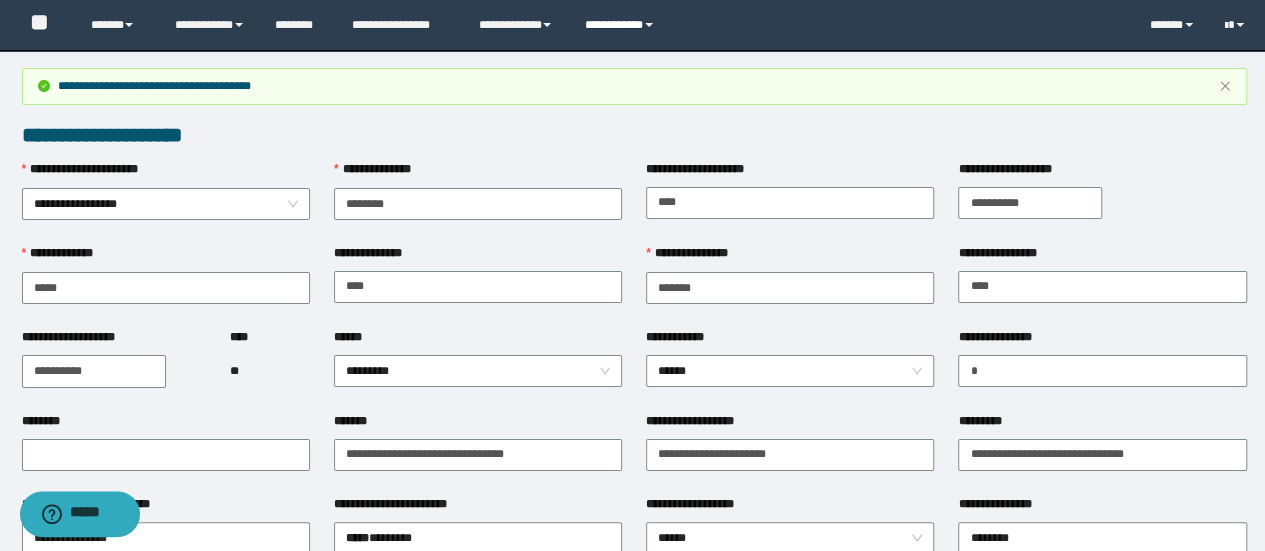 click on "**********" at bounding box center (622, 25) 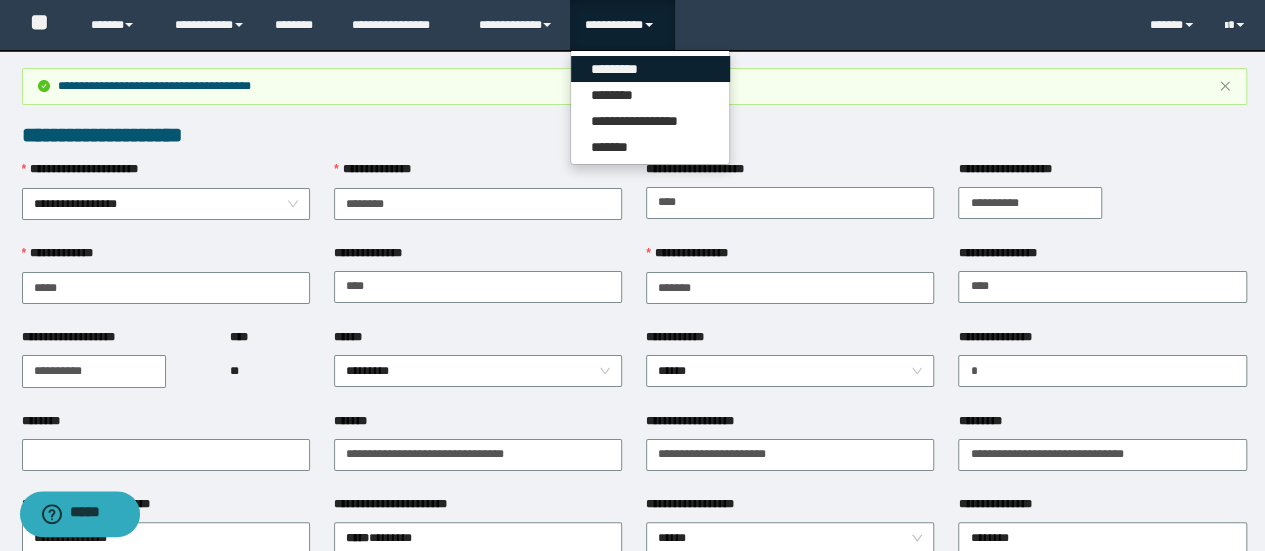 click on "*********" at bounding box center [650, 69] 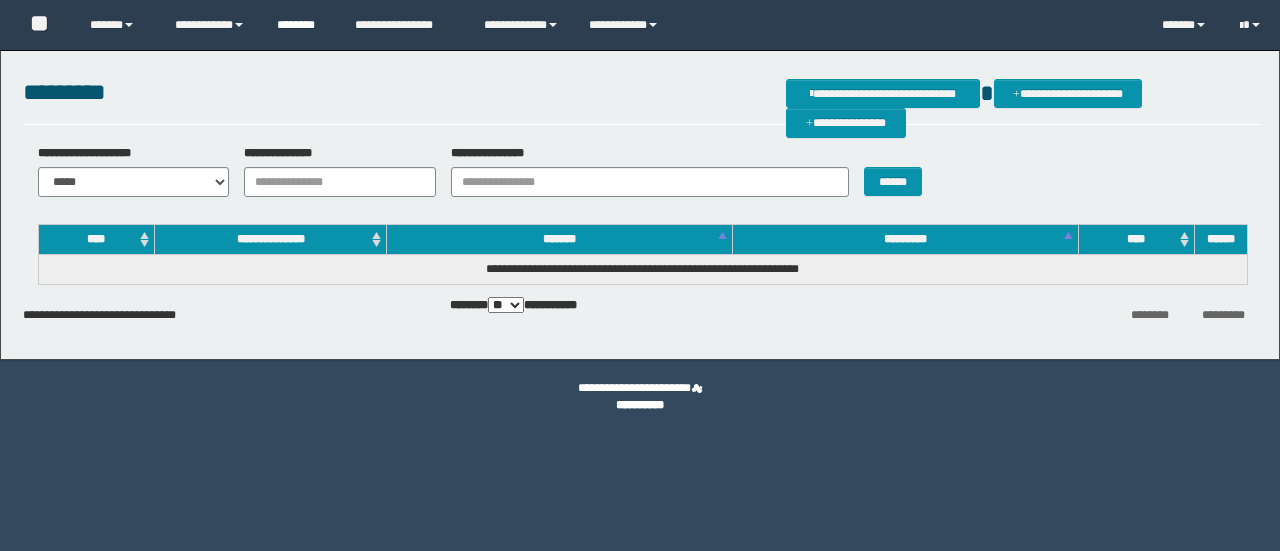 scroll, scrollTop: 0, scrollLeft: 0, axis: both 